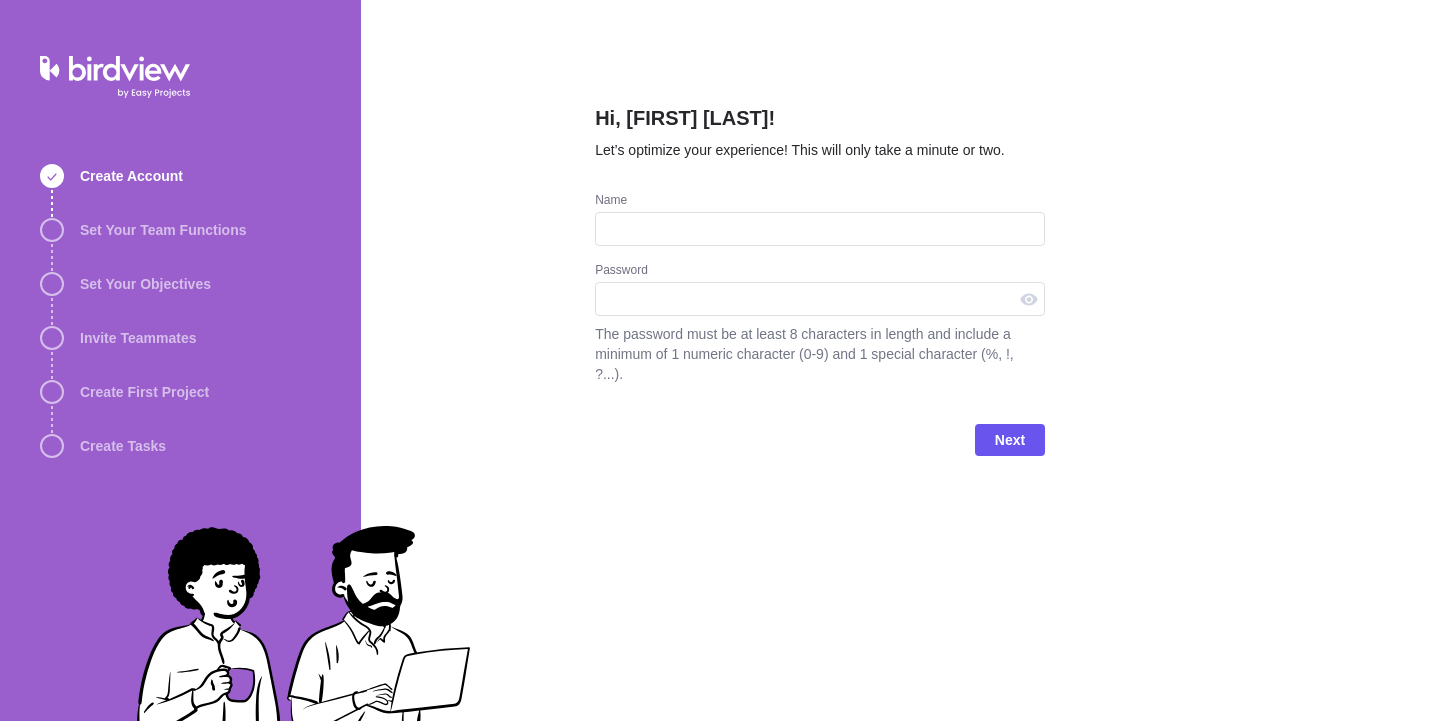 scroll, scrollTop: 0, scrollLeft: 0, axis: both 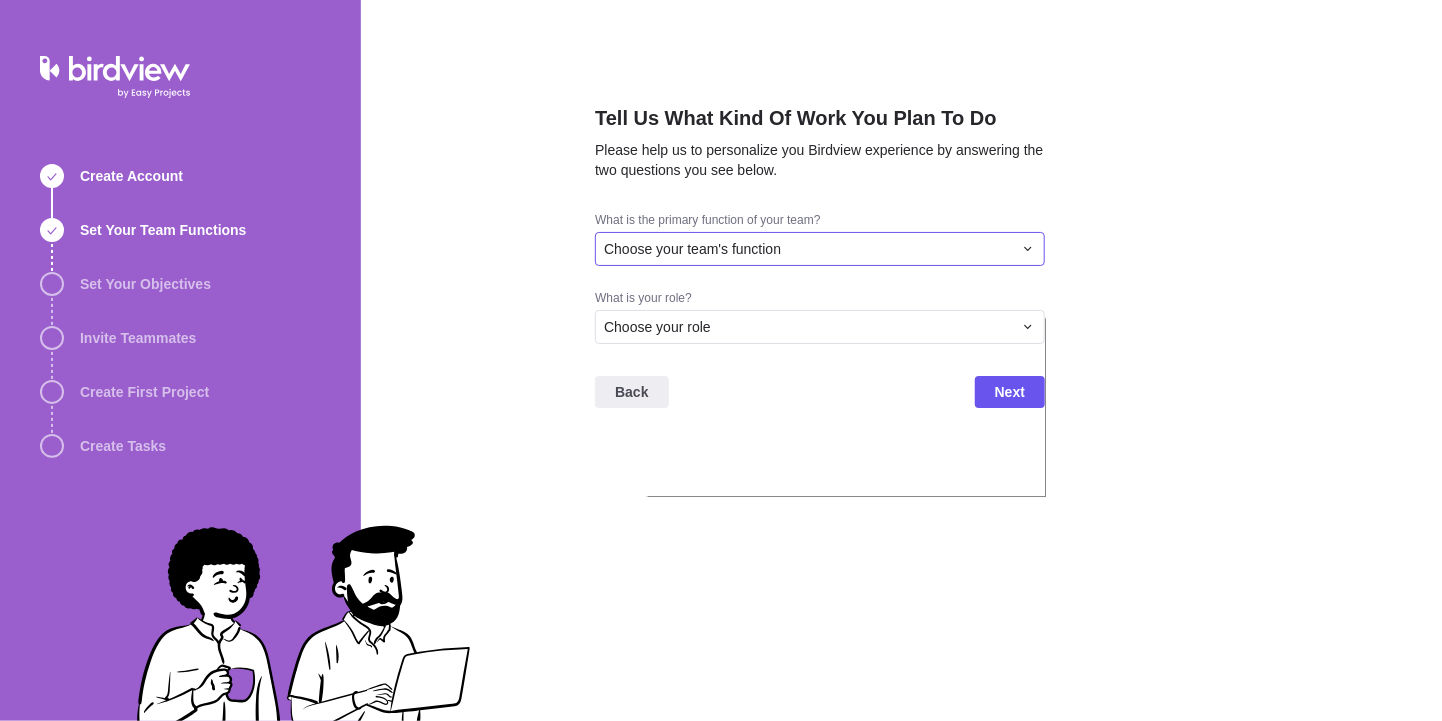 click on "Choose your team's function" at bounding box center (808, 249) 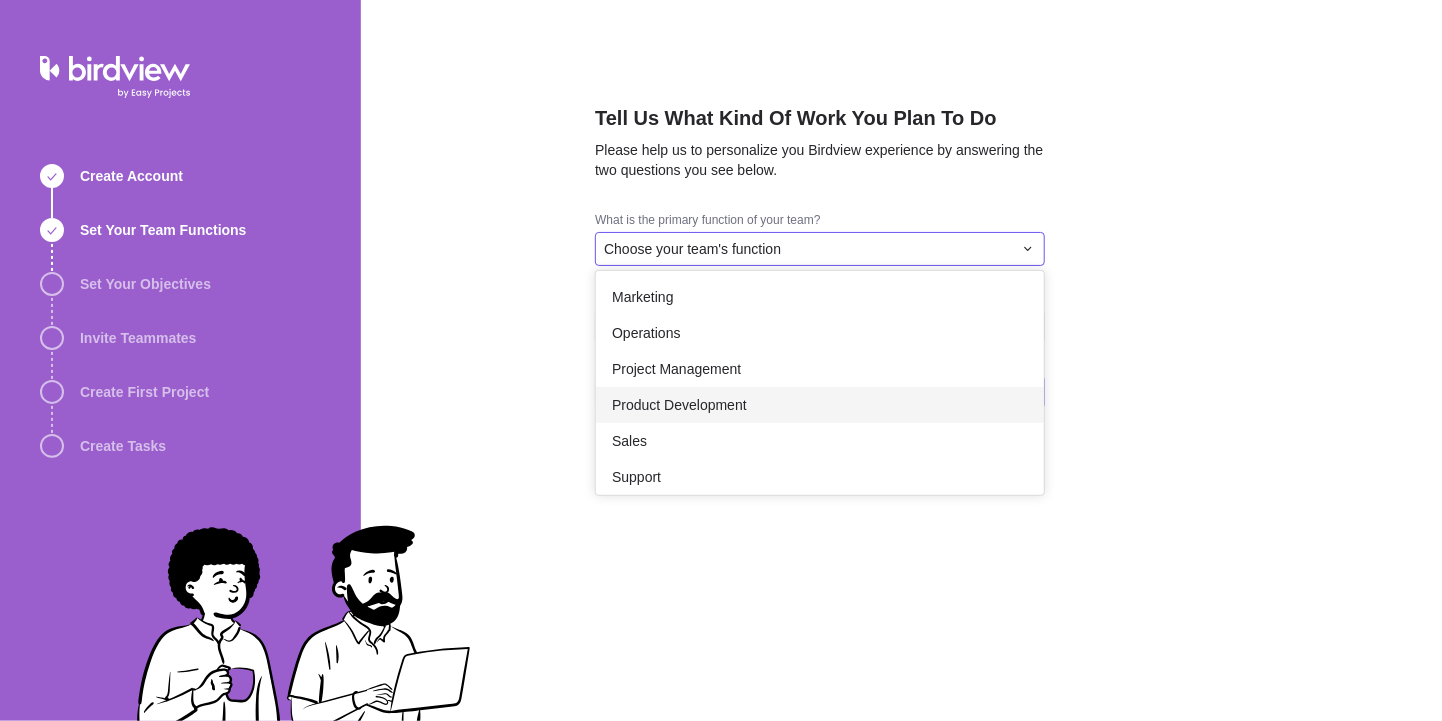 scroll, scrollTop: 276, scrollLeft: 0, axis: vertical 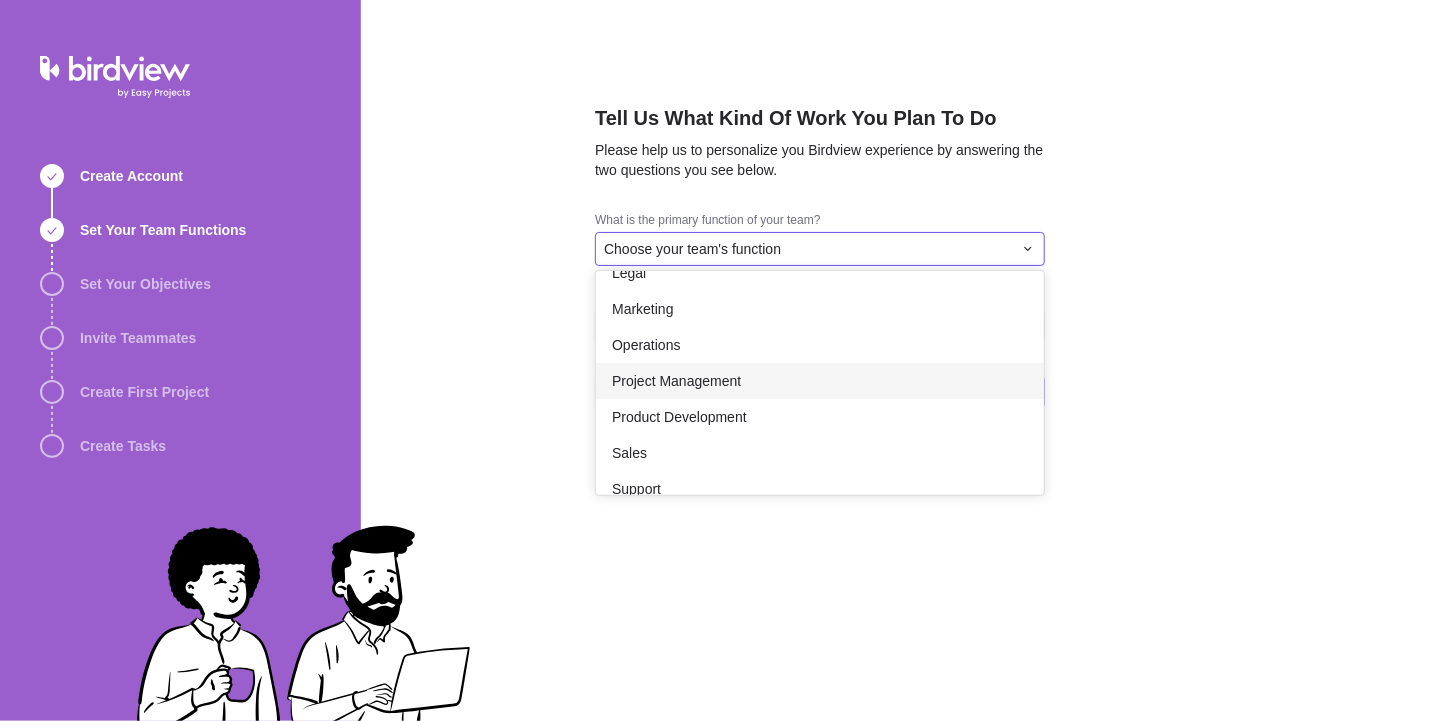 click on "Project Management" at bounding box center [820, 381] 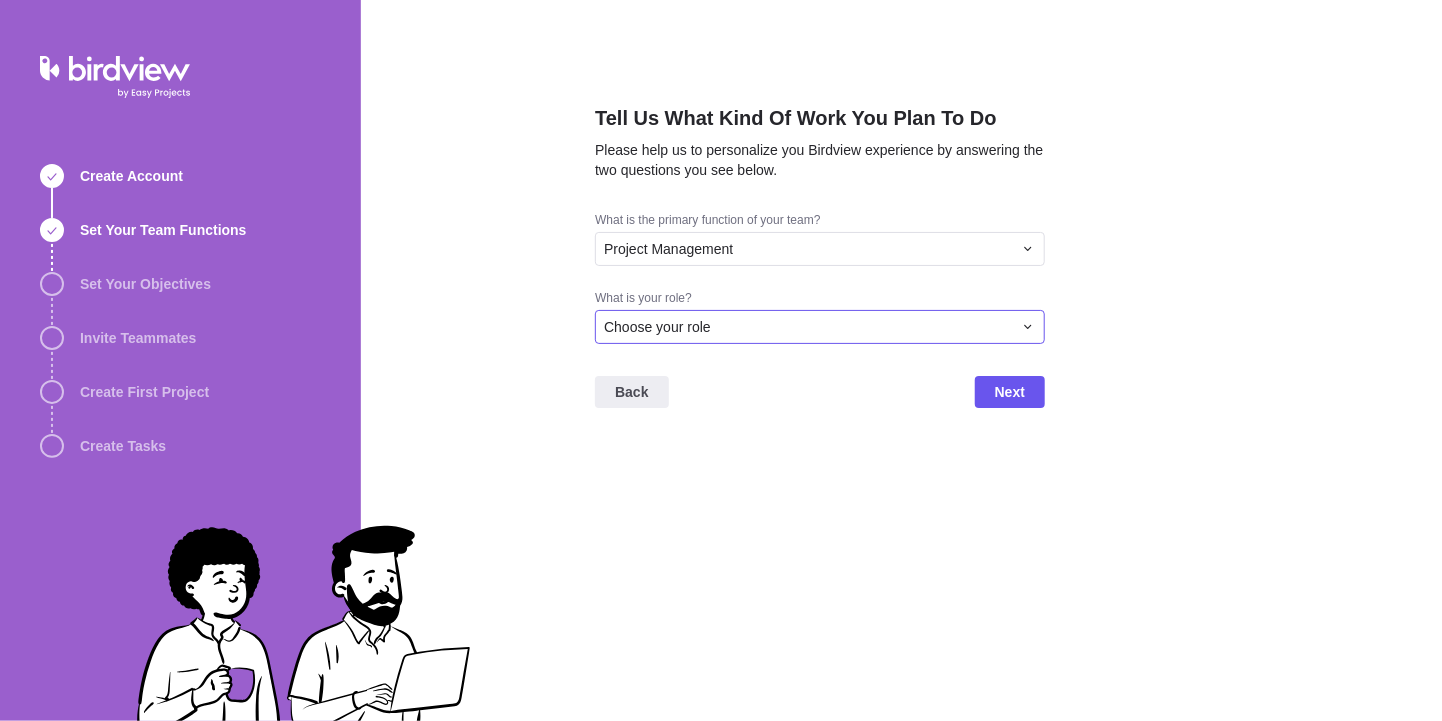 click on "Choose your role" at bounding box center [808, 327] 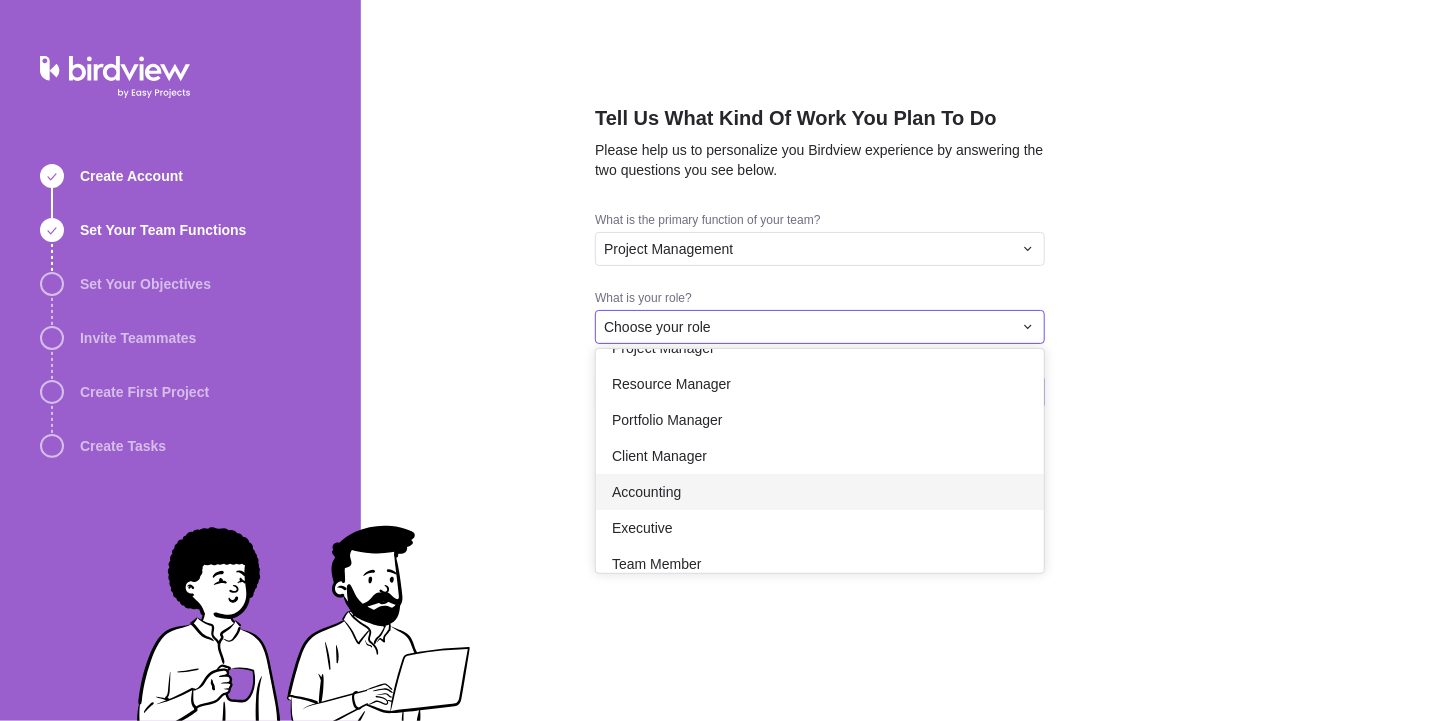 scroll, scrollTop: 116, scrollLeft: 0, axis: vertical 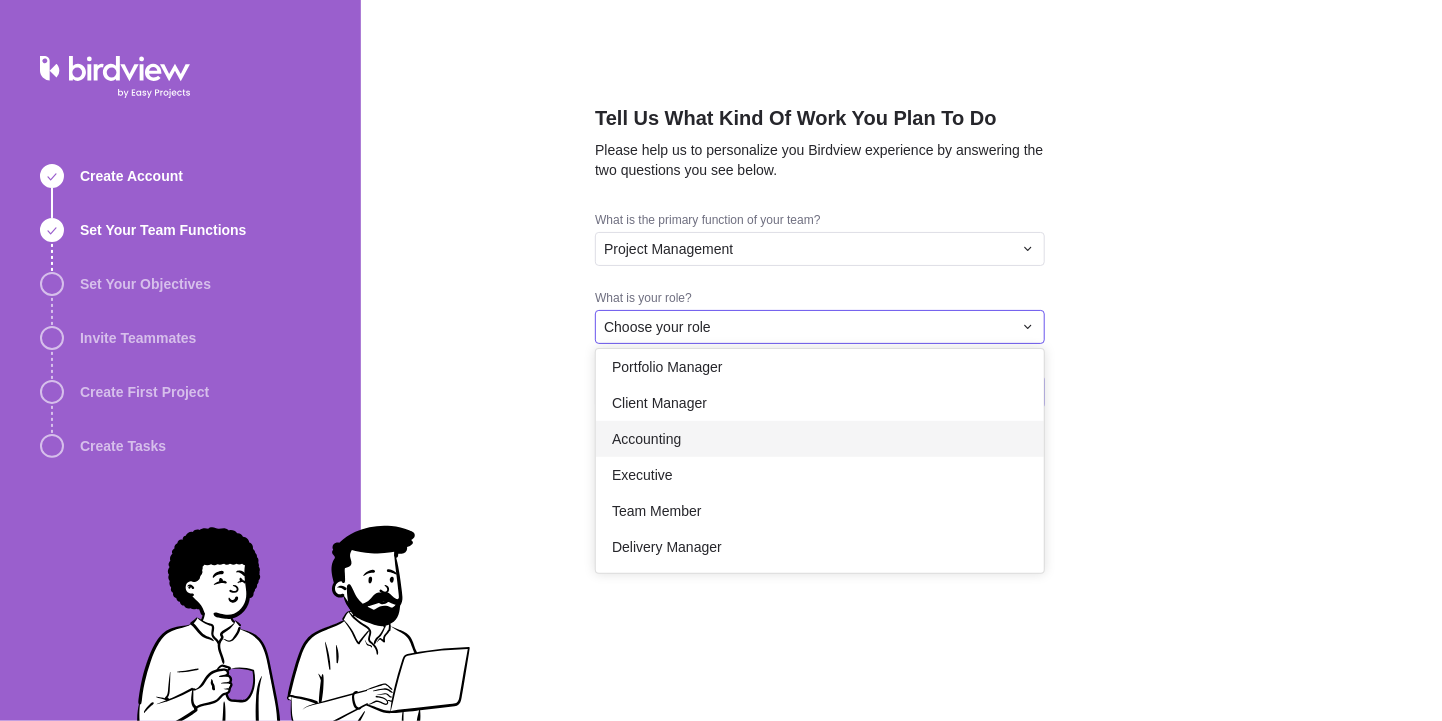 click on "Accounting" at bounding box center [820, 439] 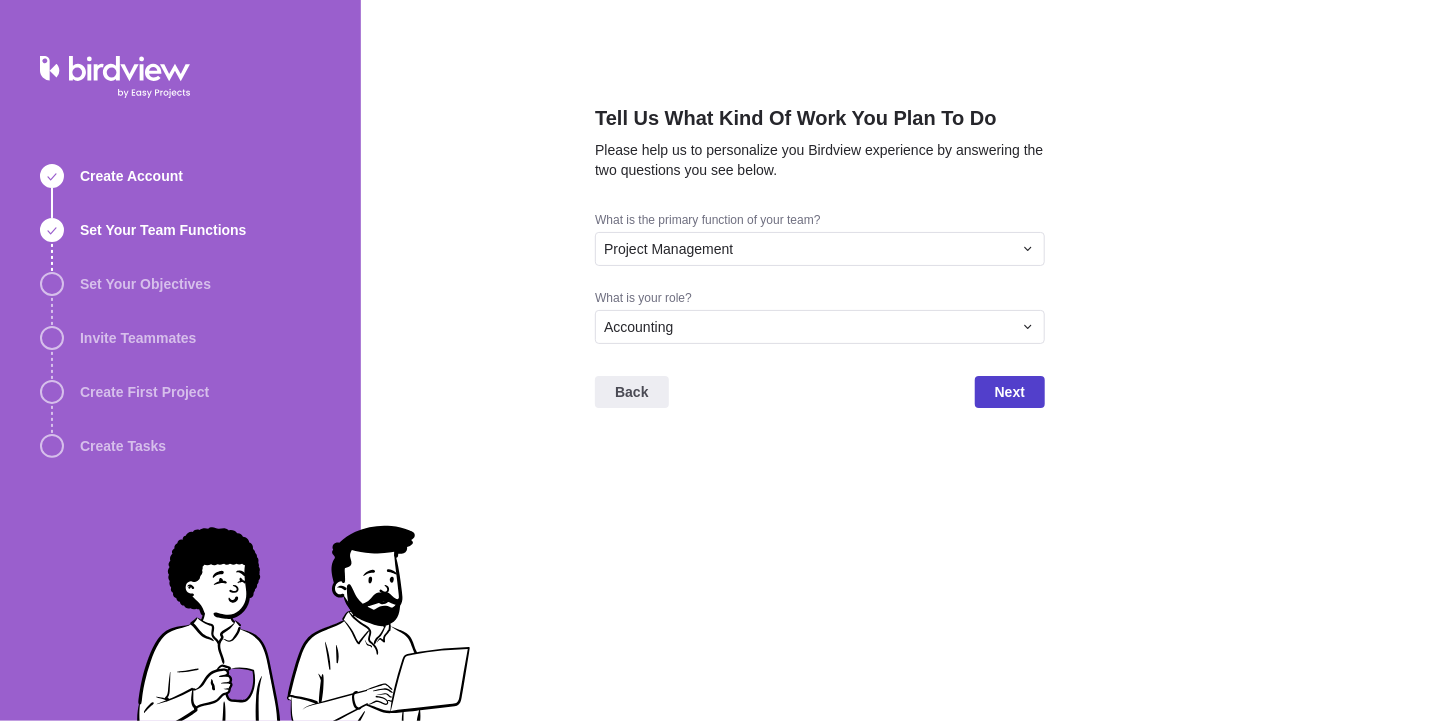 click on "Next" at bounding box center (1010, 392) 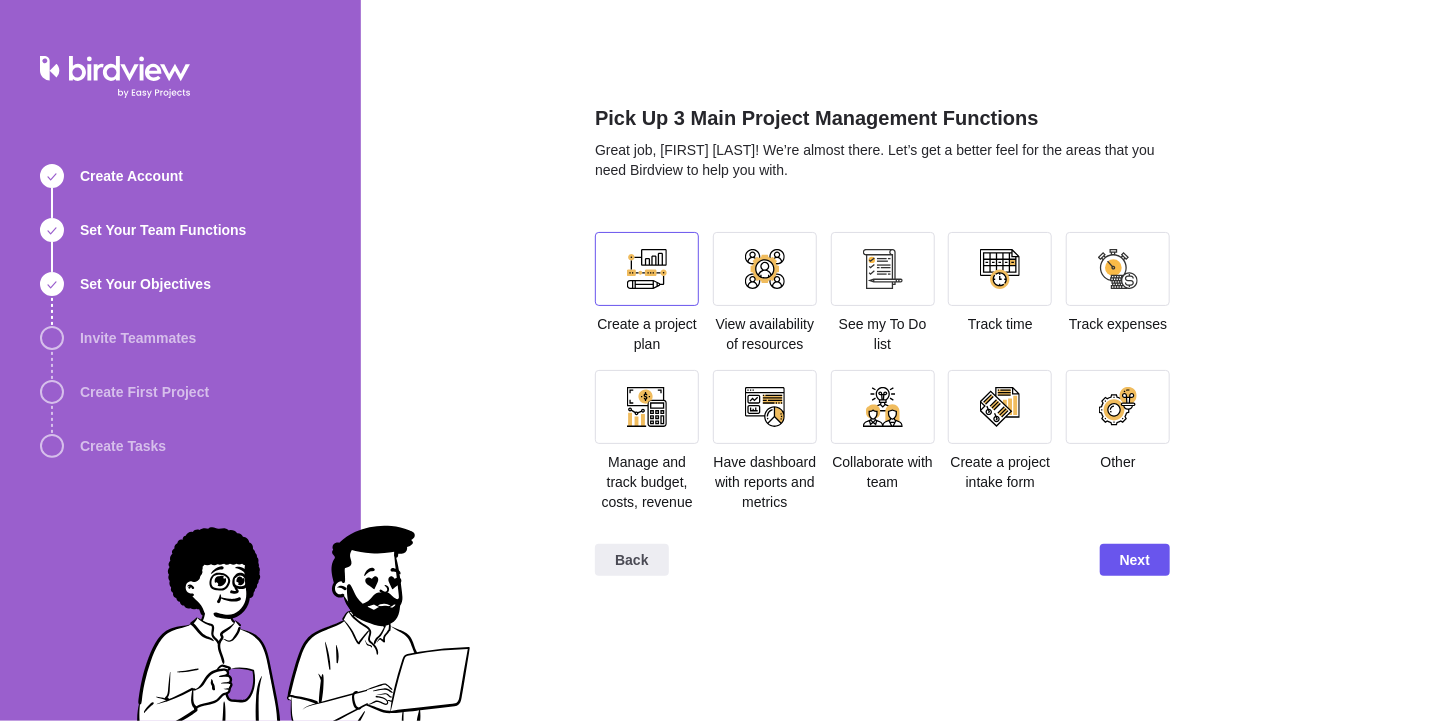 click at bounding box center (647, 269) 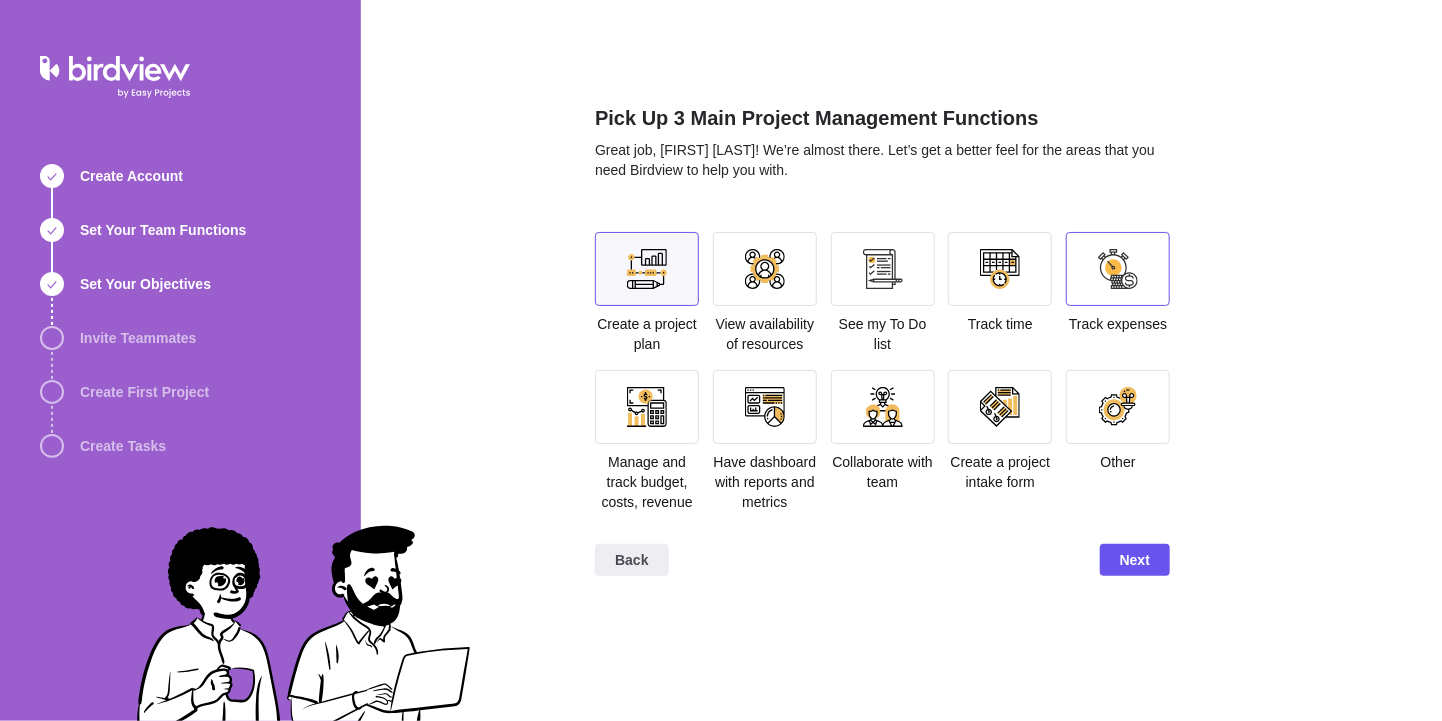 click at bounding box center [1118, 269] 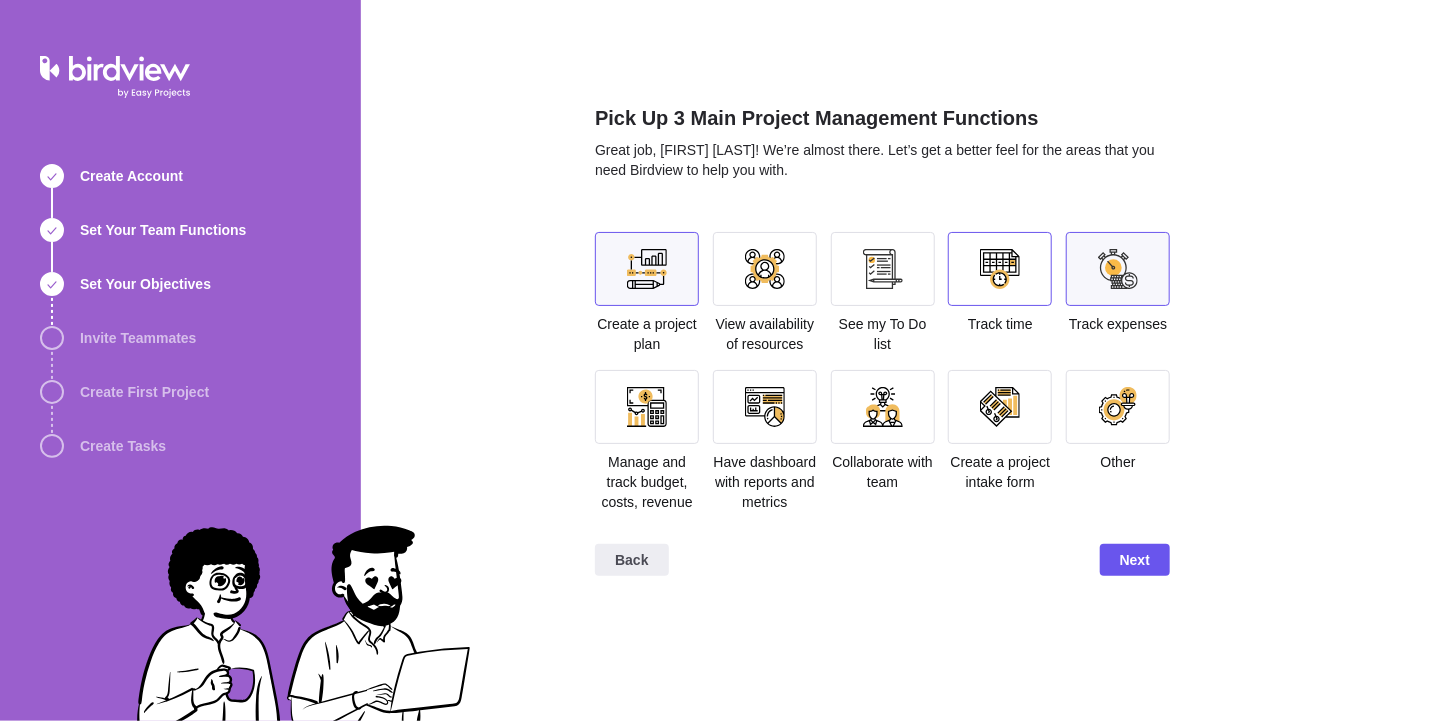 click at bounding box center [1000, 269] 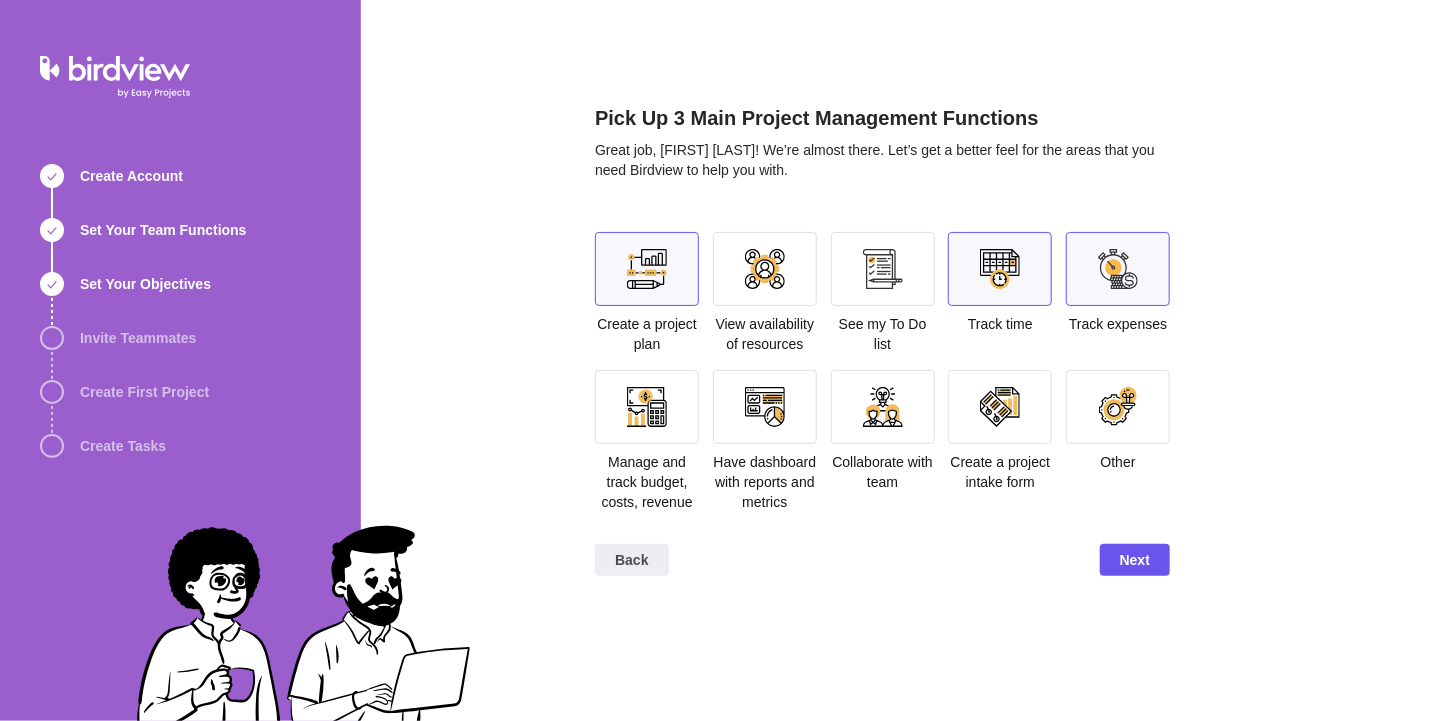 click at bounding box center [883, 269] 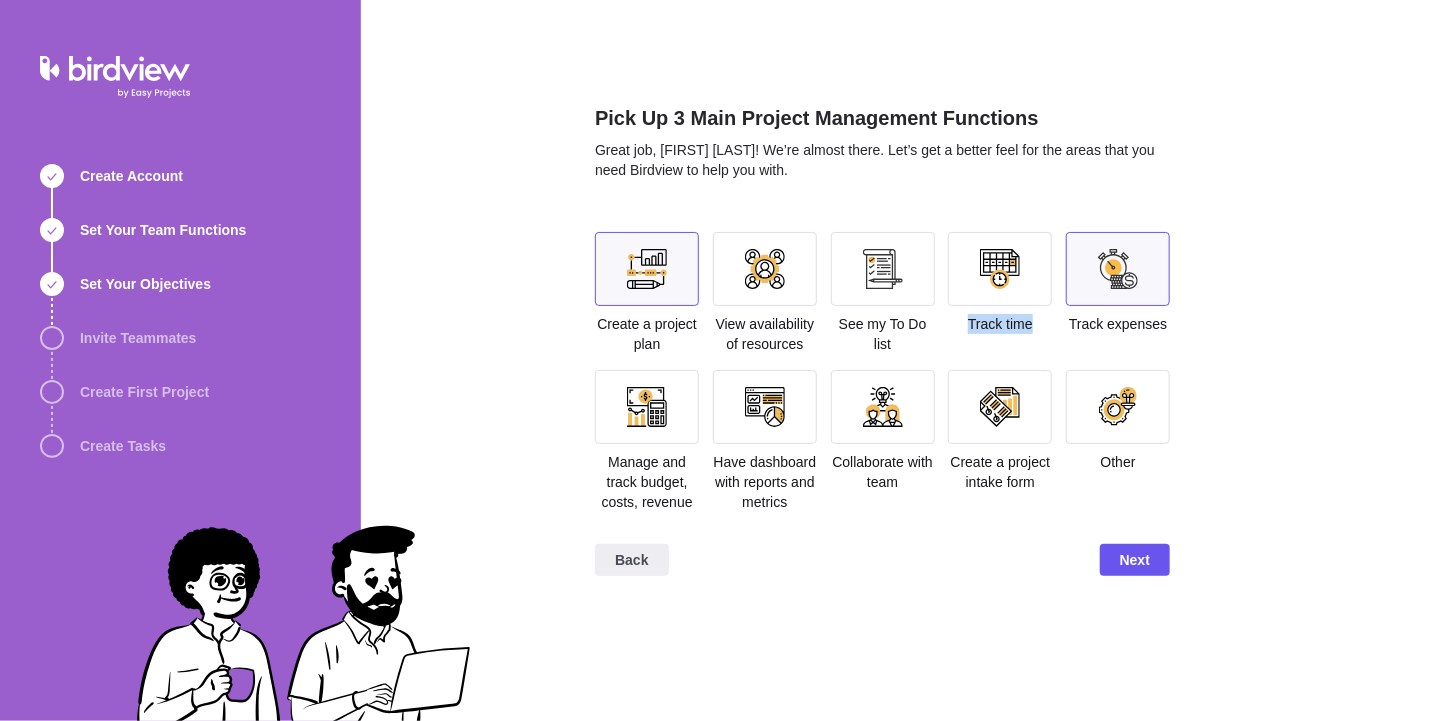 drag, startPoint x: 980, startPoint y: 272, endPoint x: 1159, endPoint y: 272, distance: 179 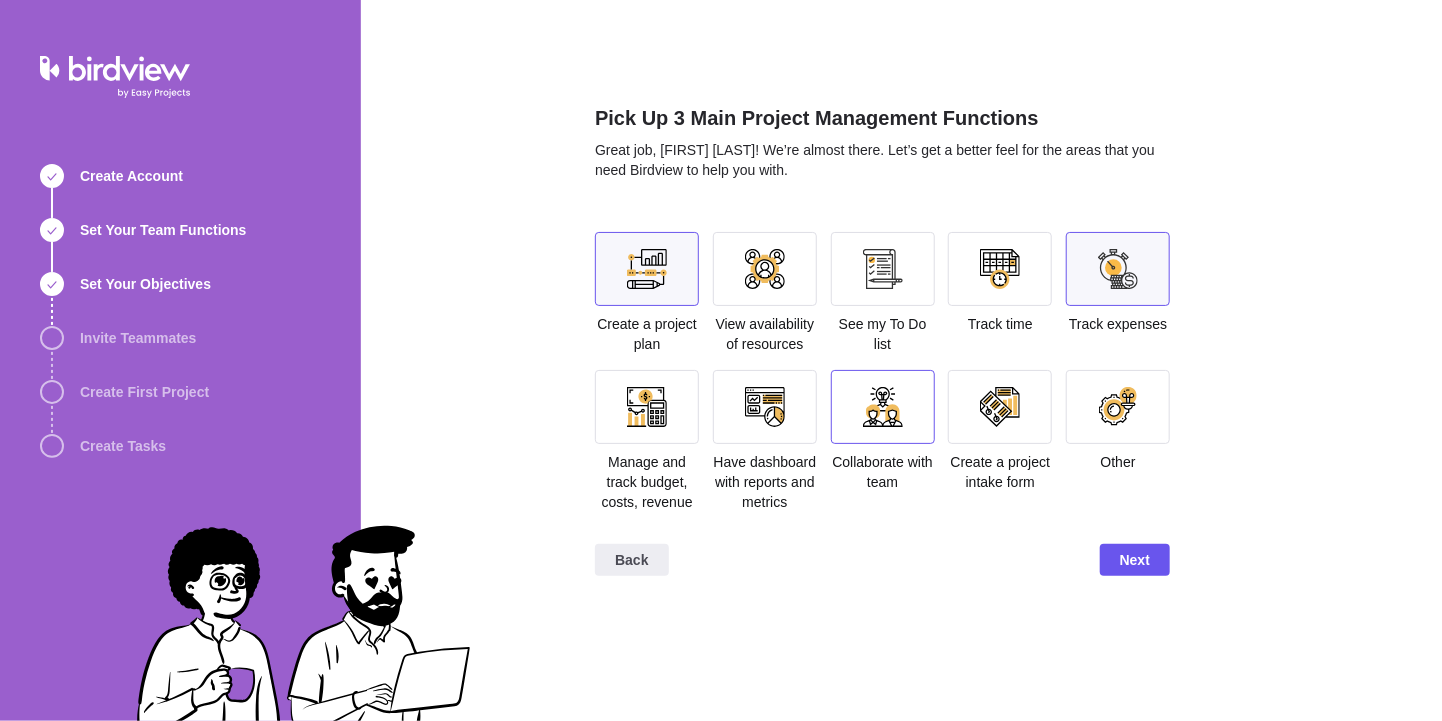 click at bounding box center [883, 407] 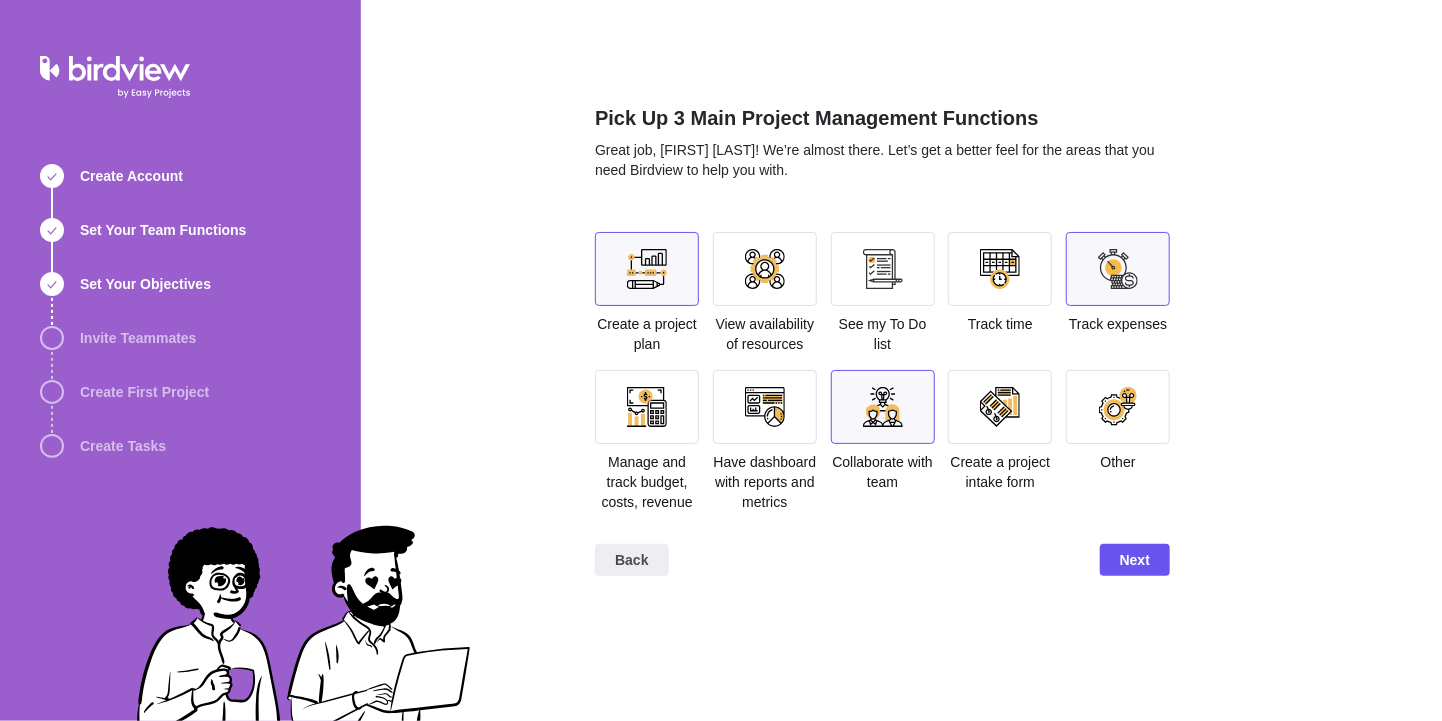click at bounding box center [1118, 269] 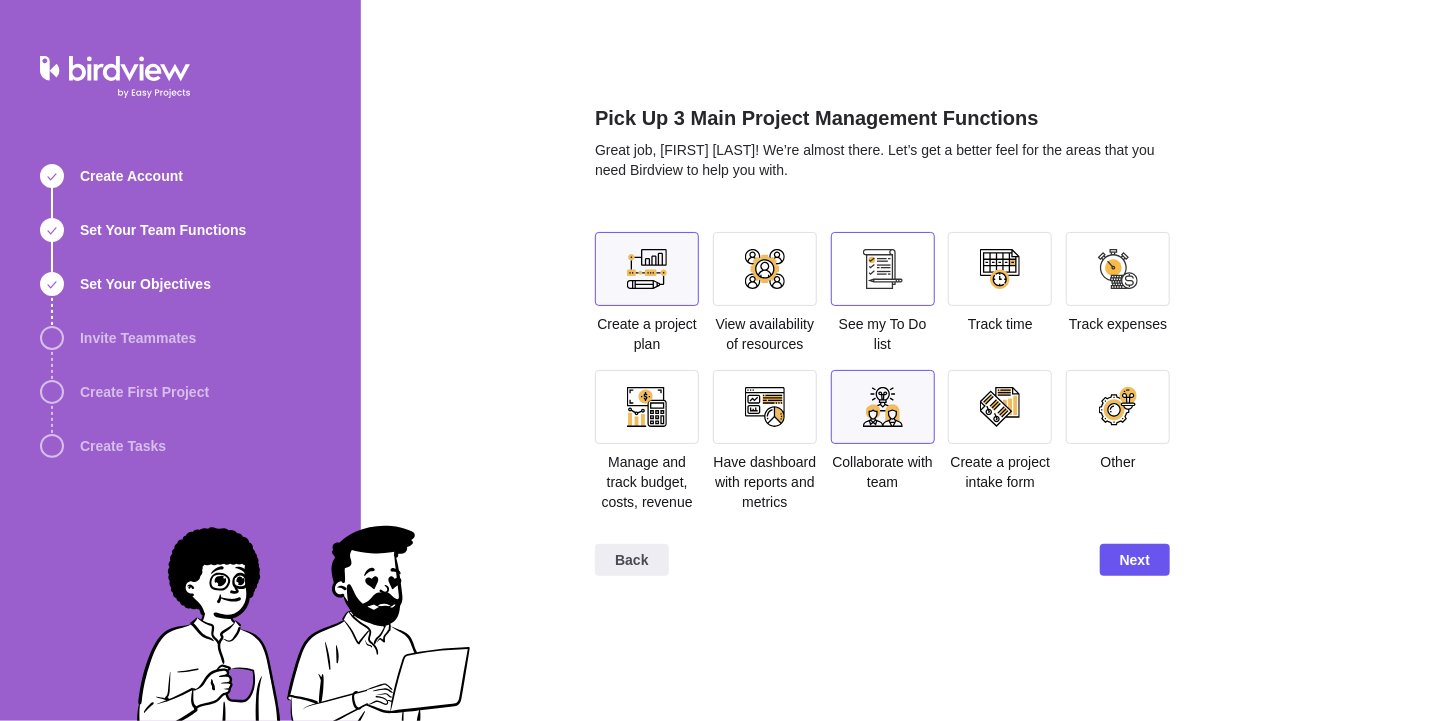 click at bounding box center [883, 269] 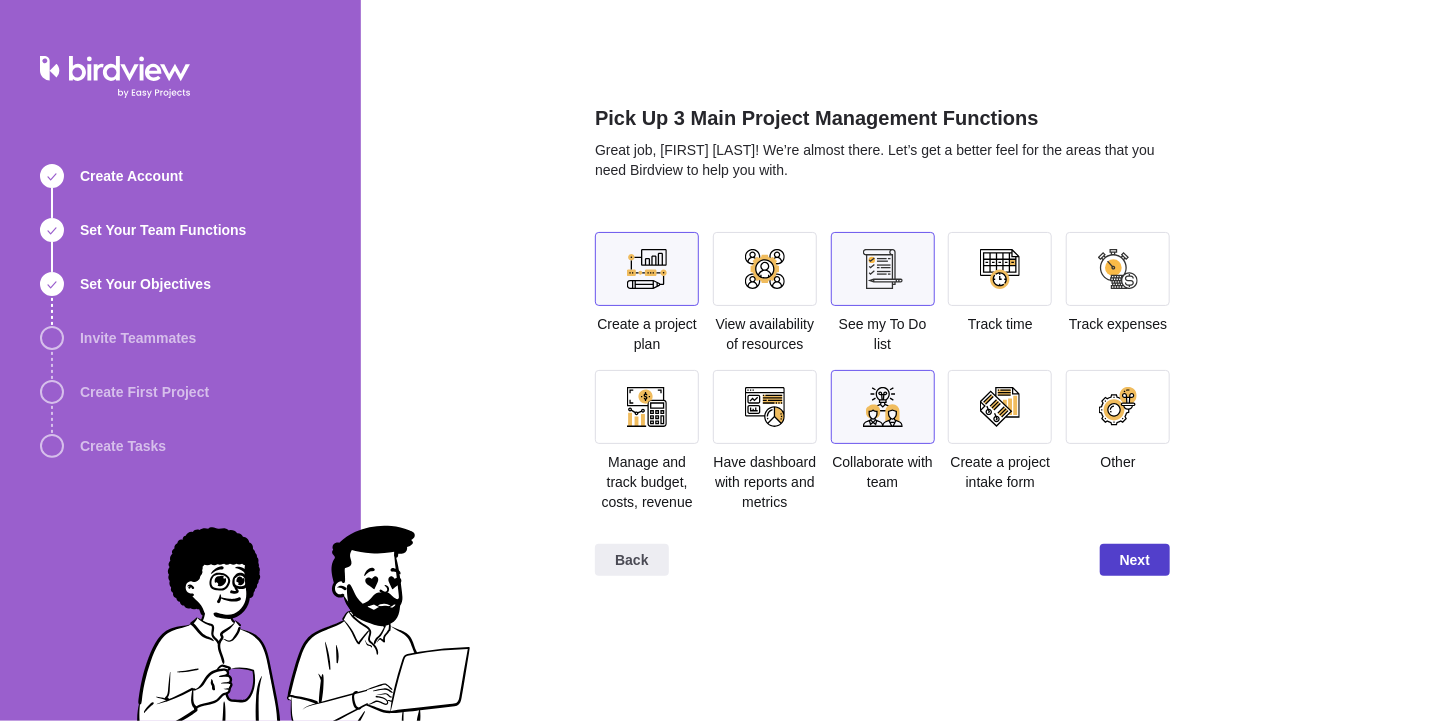 click on "Next" at bounding box center (1135, 560) 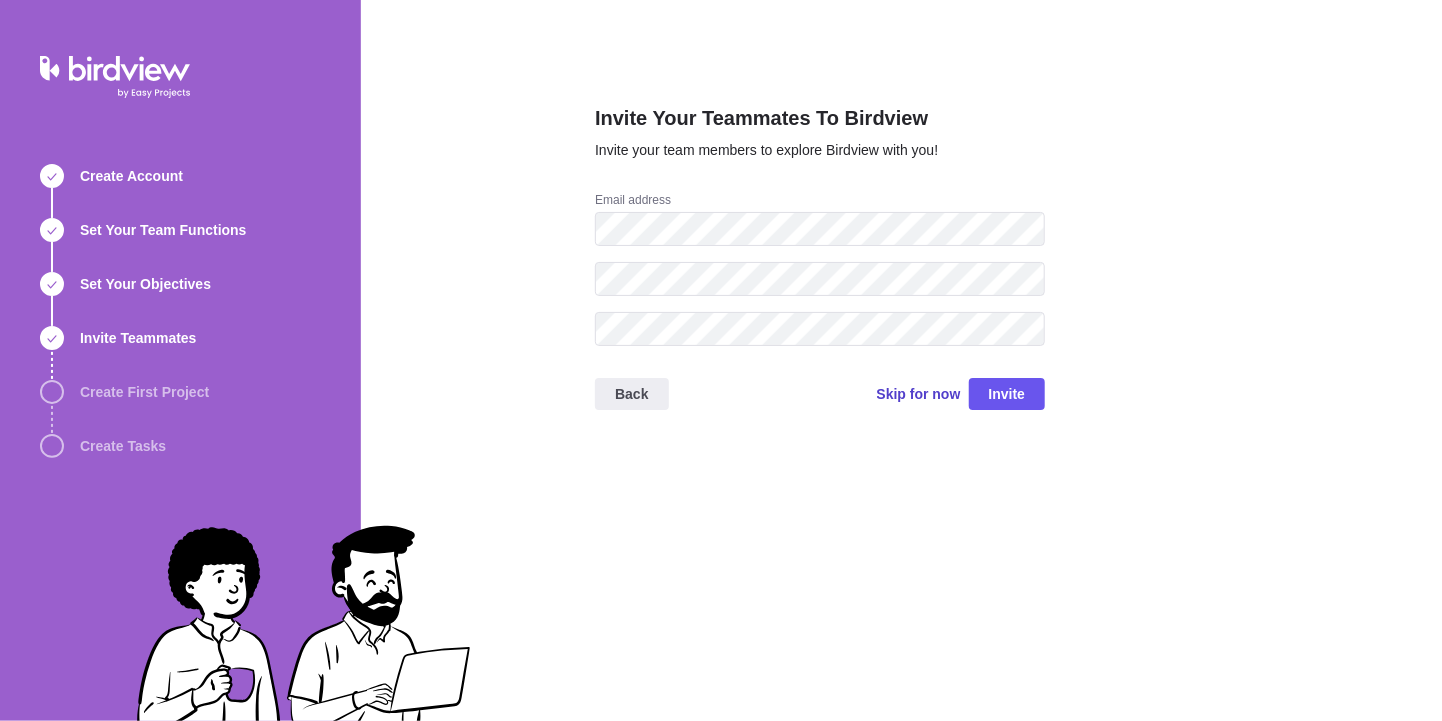 click on "Skip for now" at bounding box center [919, 394] 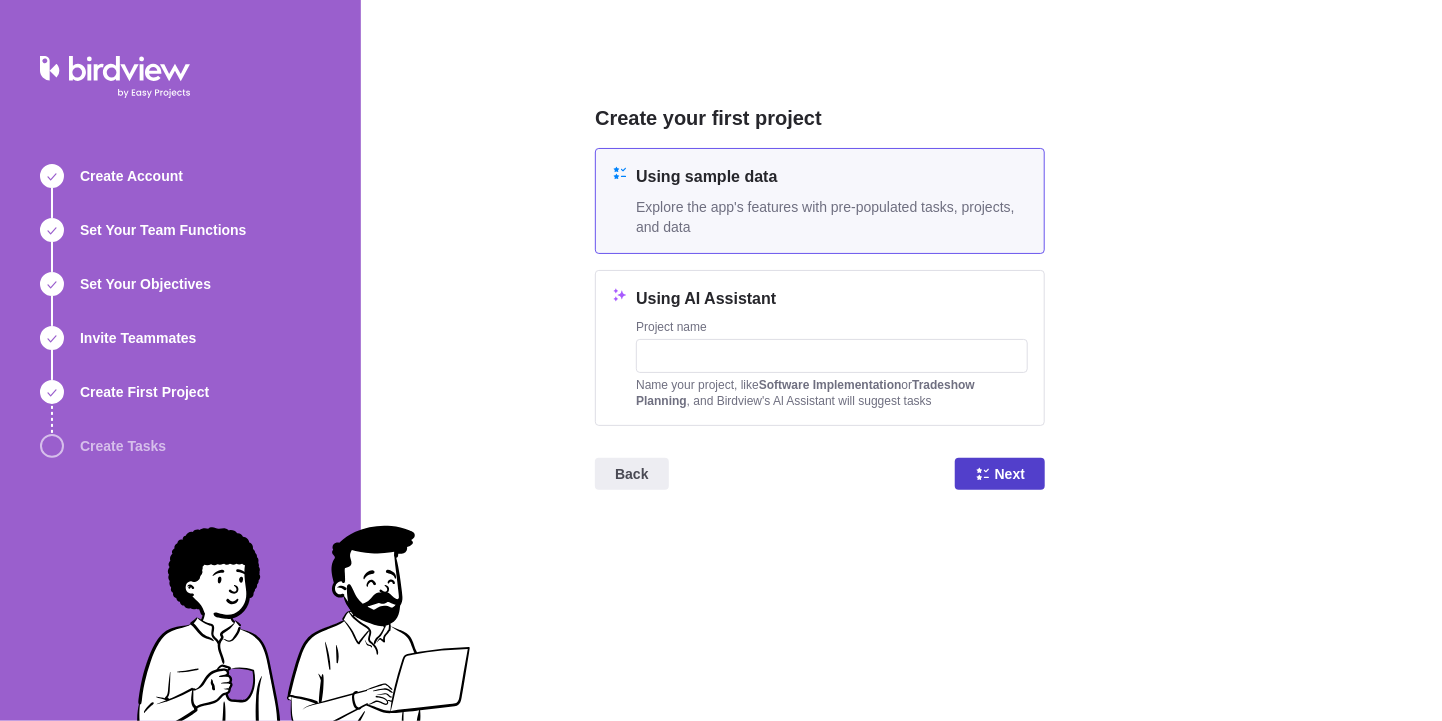 click on "Next" at bounding box center [1010, 474] 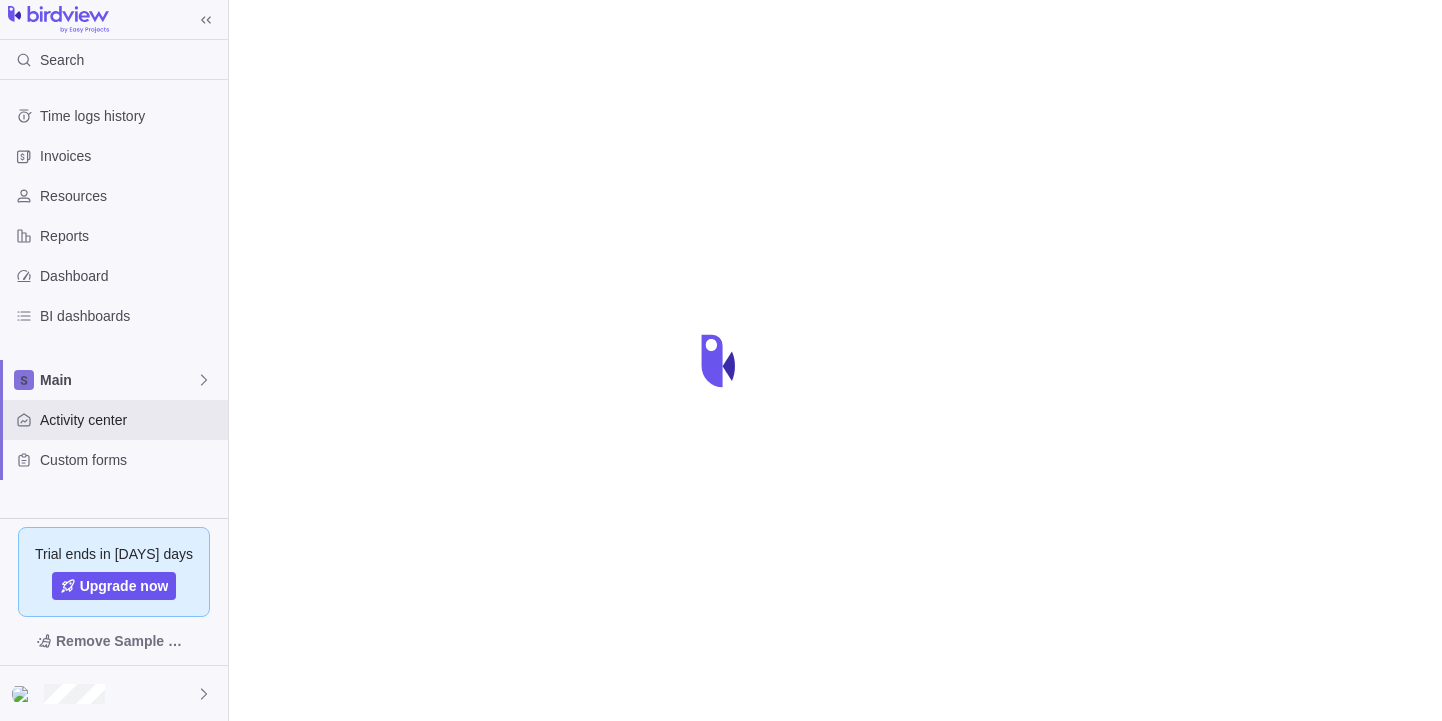 scroll, scrollTop: 0, scrollLeft: 0, axis: both 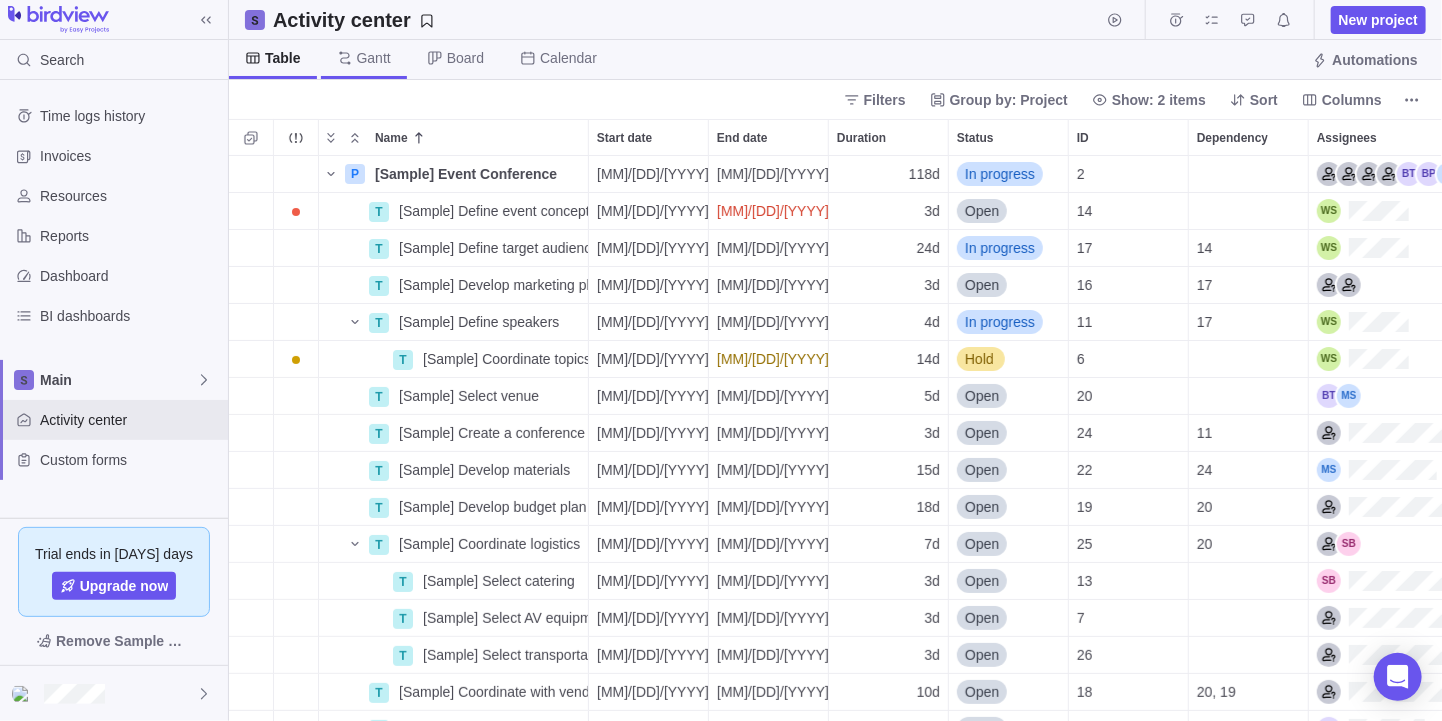 click on "Gantt" at bounding box center [364, 59] 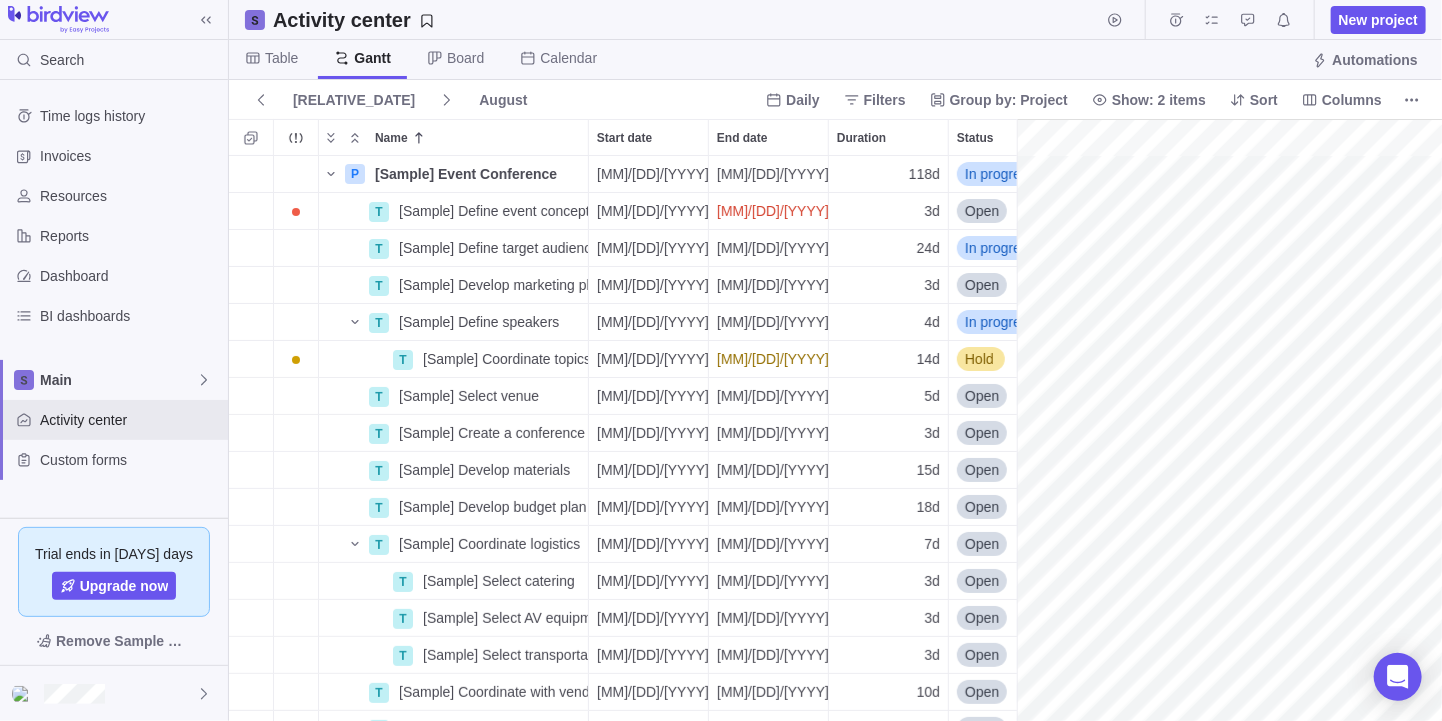 scroll, scrollTop: 565, scrollLeft: 788, axis: both 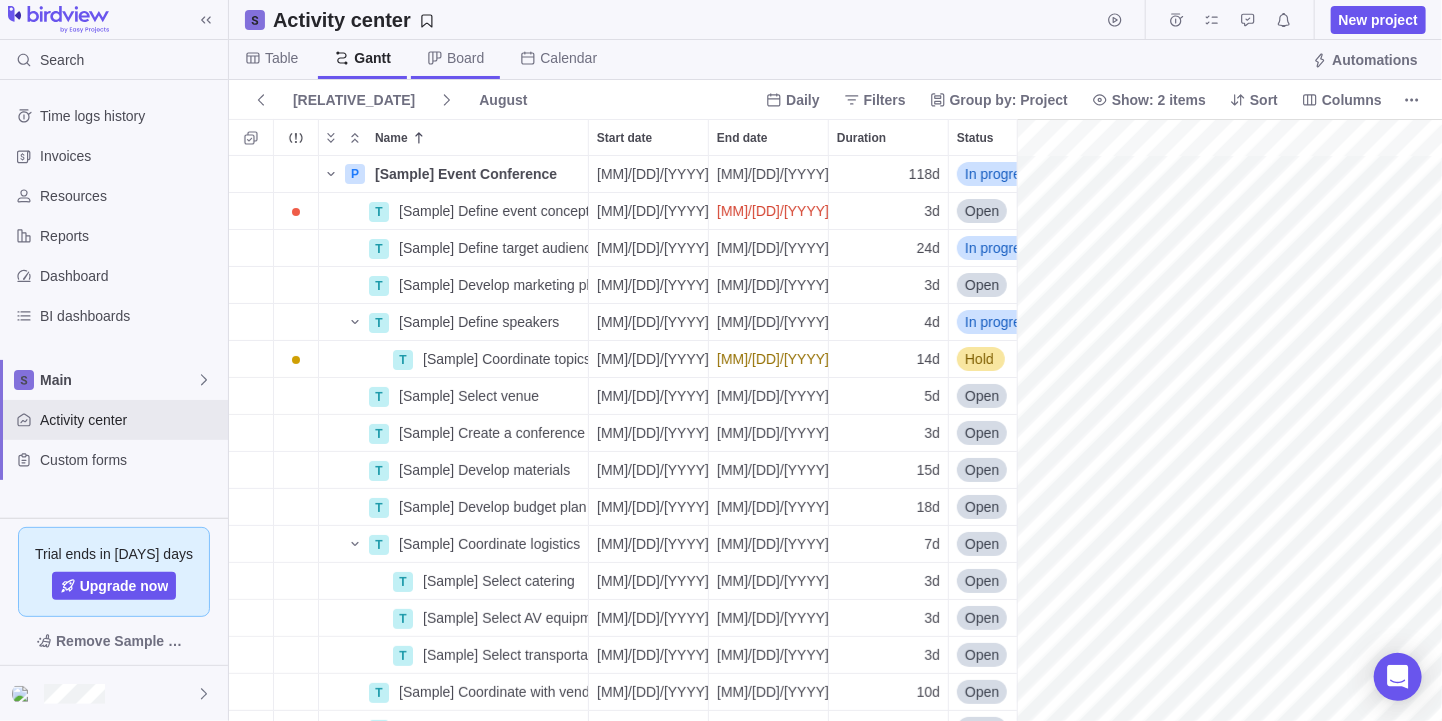 click 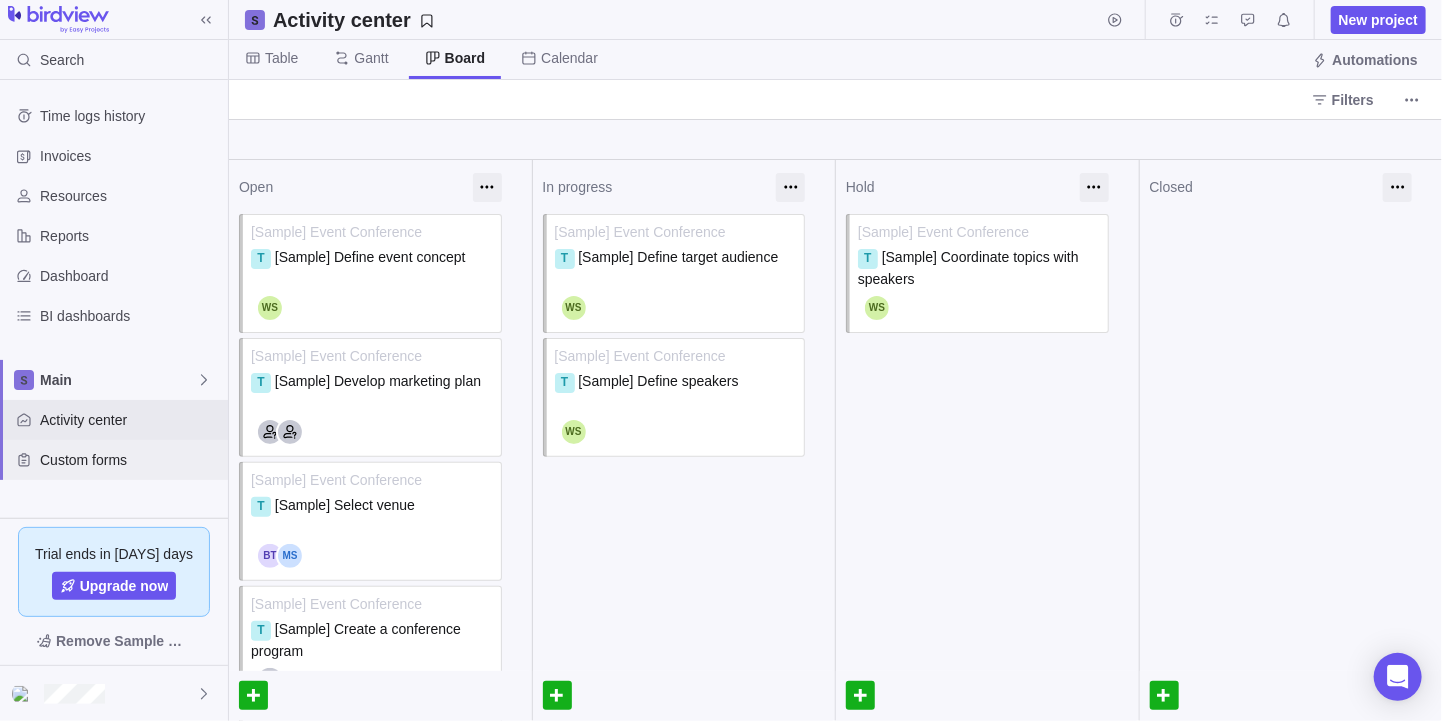 click on "Custom forms" at bounding box center [130, 460] 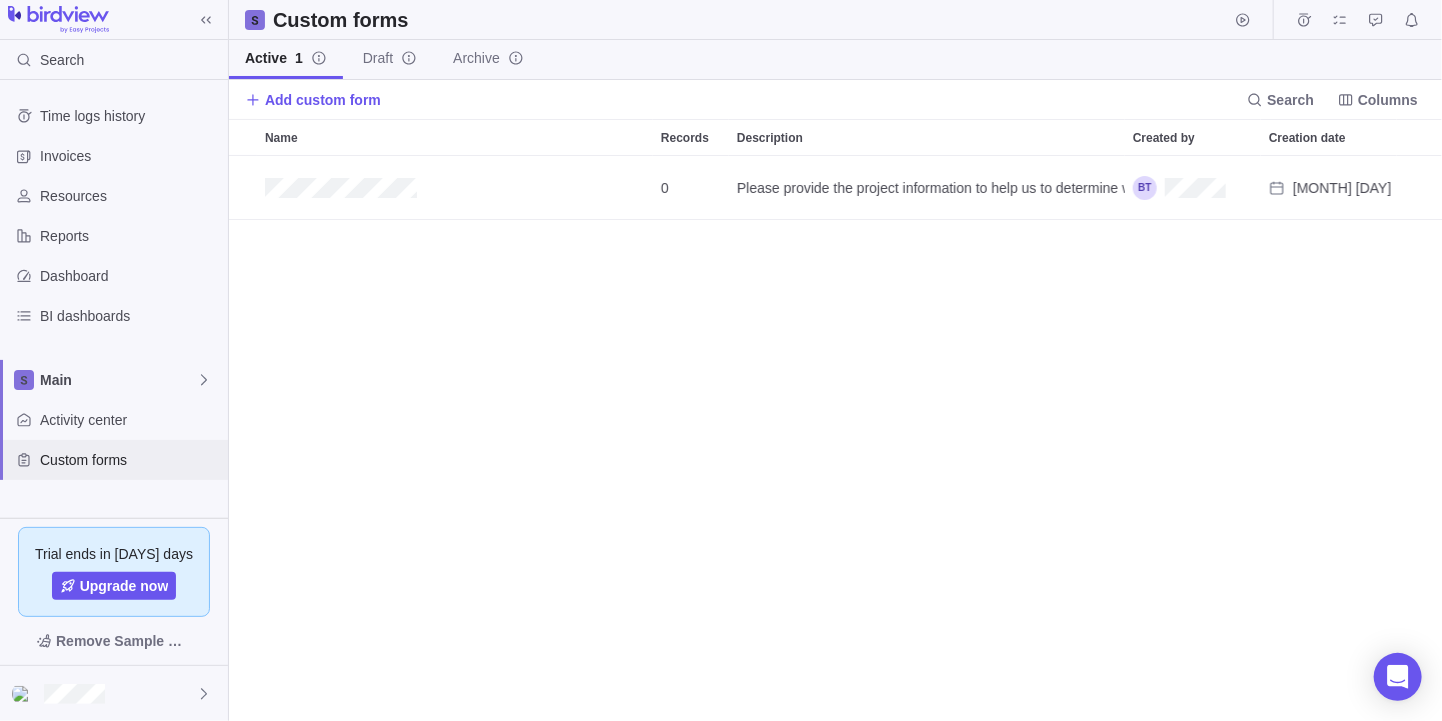 scroll, scrollTop: 0, scrollLeft: 1, axis: horizontal 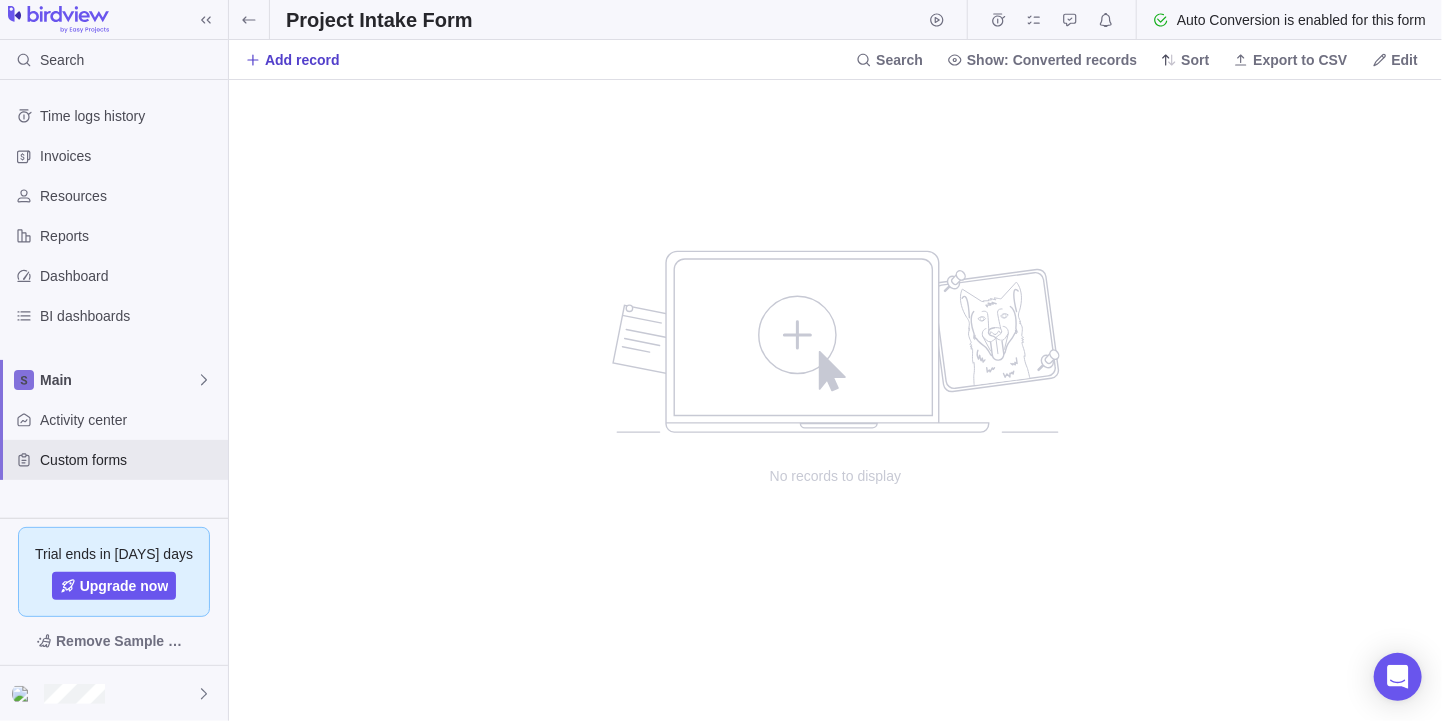 click on "Add record" at bounding box center [292, 60] 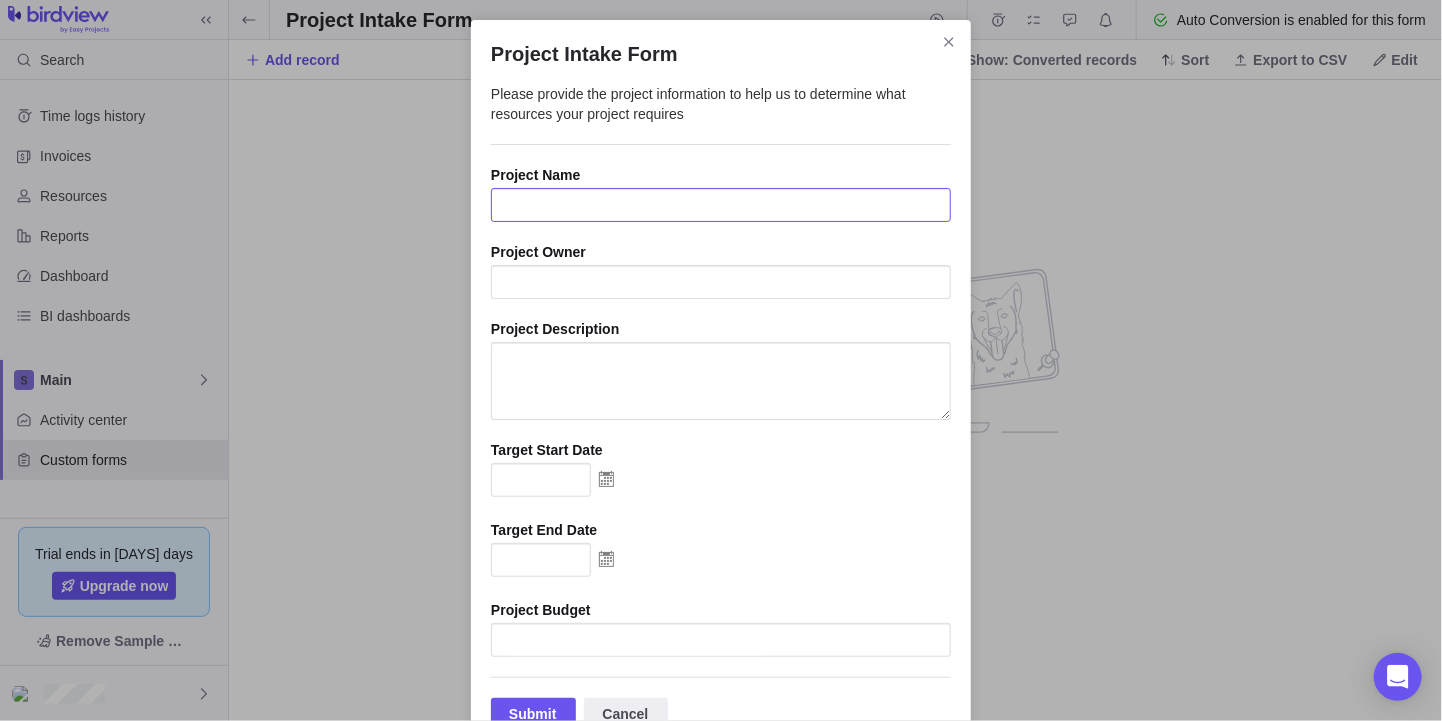 scroll, scrollTop: 58, scrollLeft: 0, axis: vertical 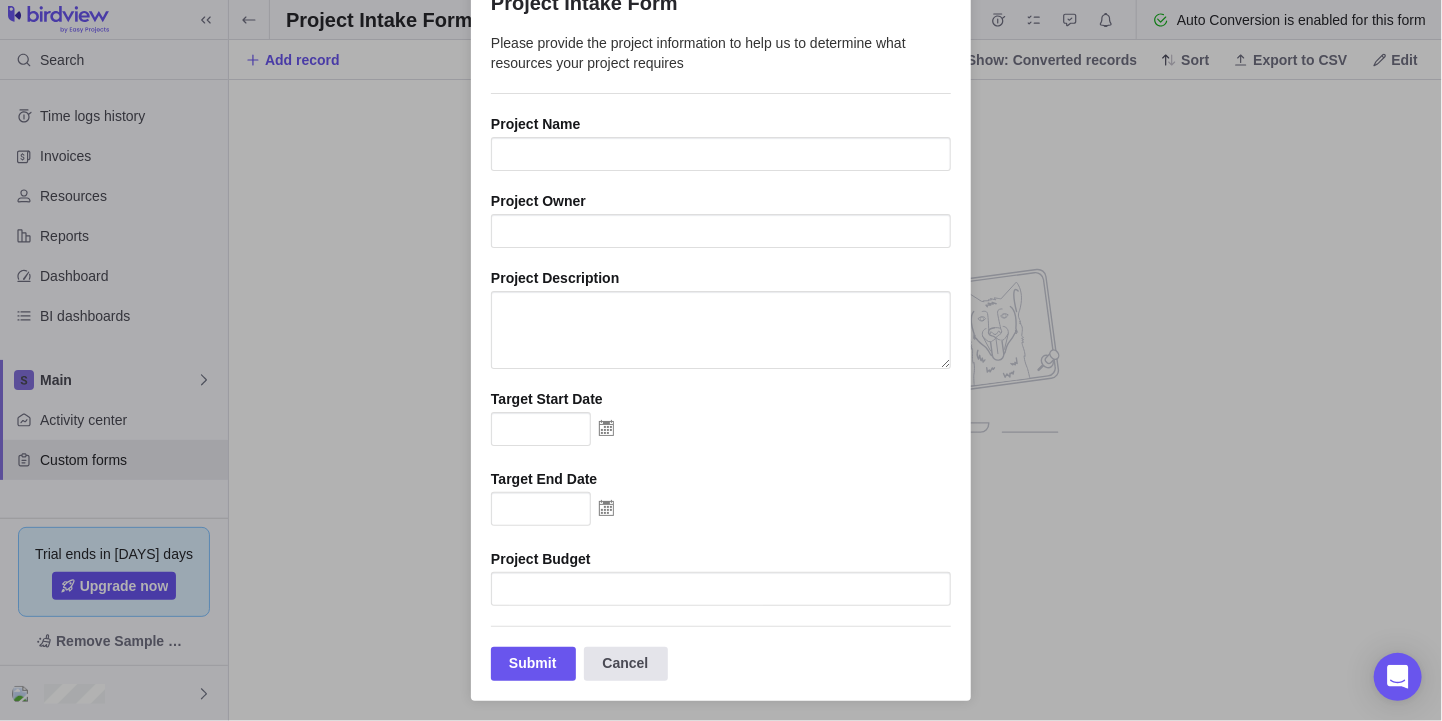 click on "Cancel" at bounding box center [626, 664] 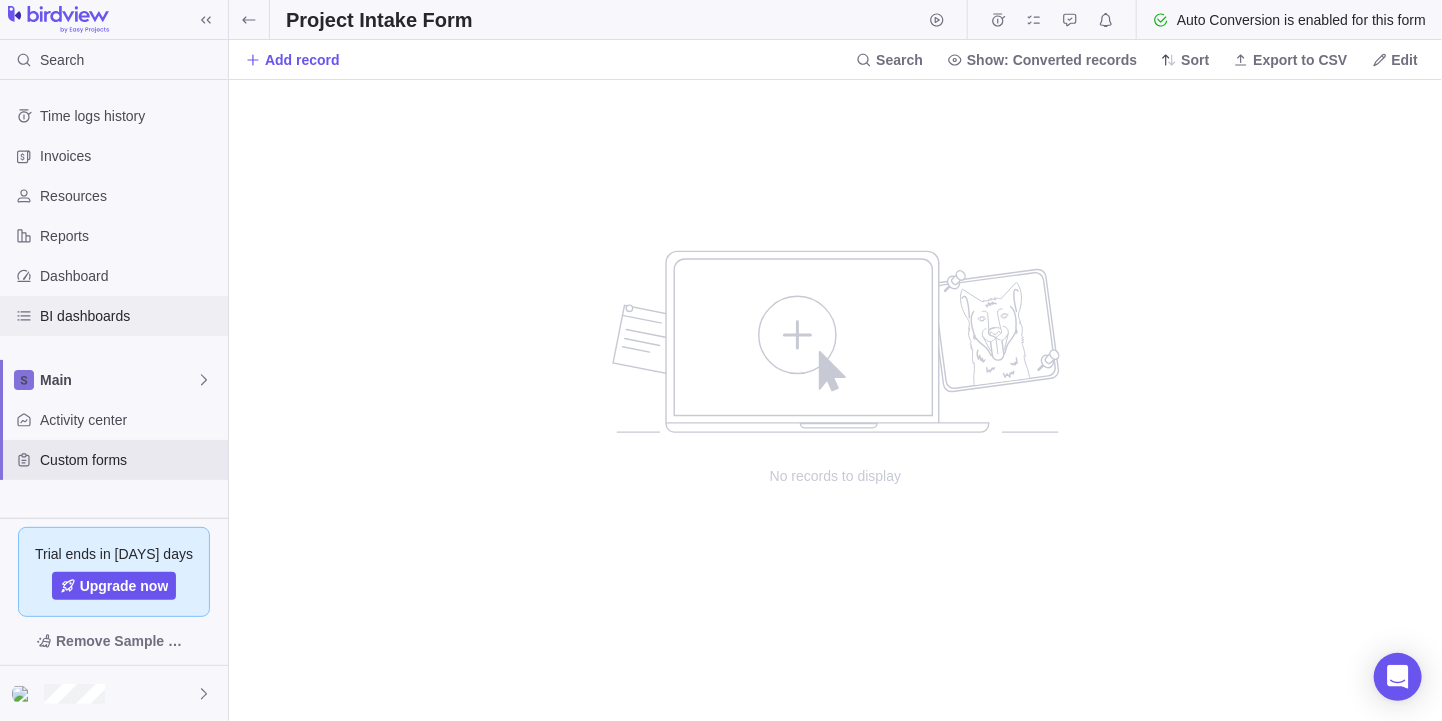 click on "BI dashboards" at bounding box center (130, 316) 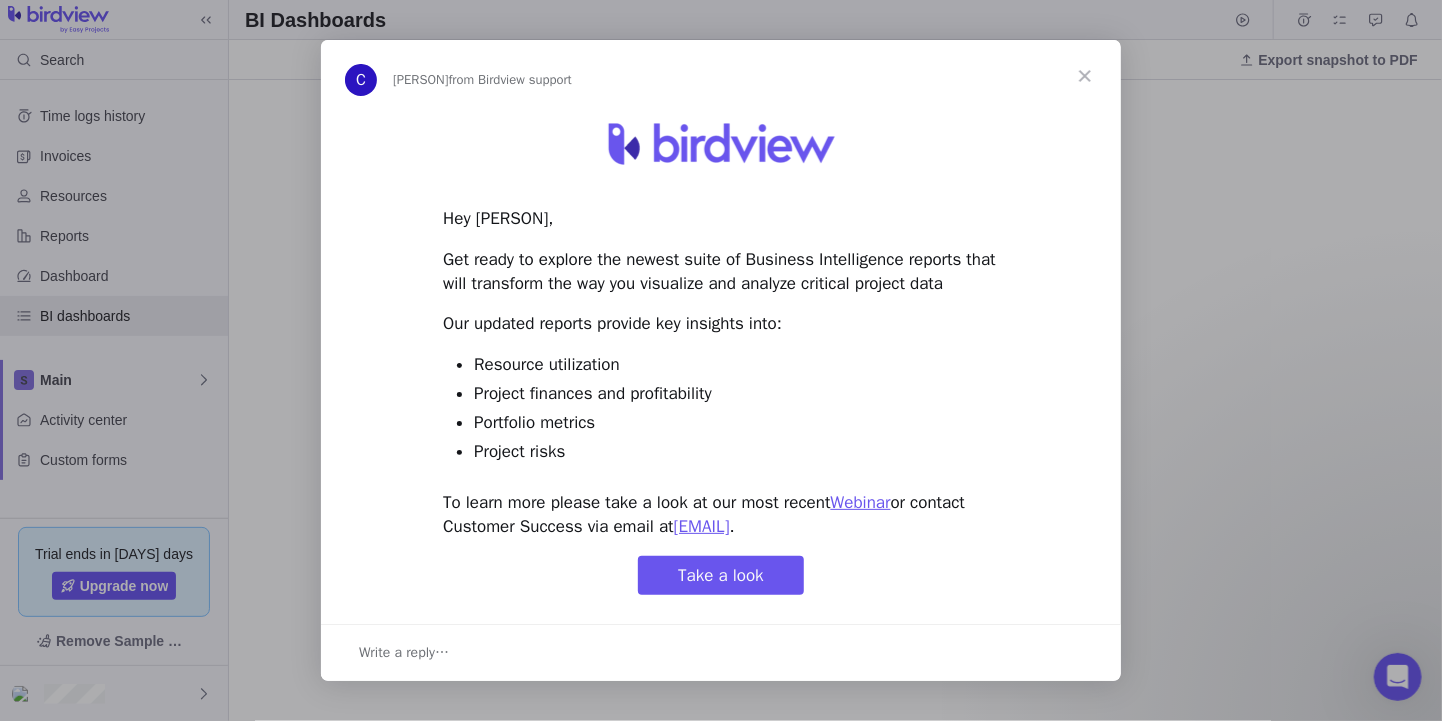 scroll, scrollTop: 0, scrollLeft: 0, axis: both 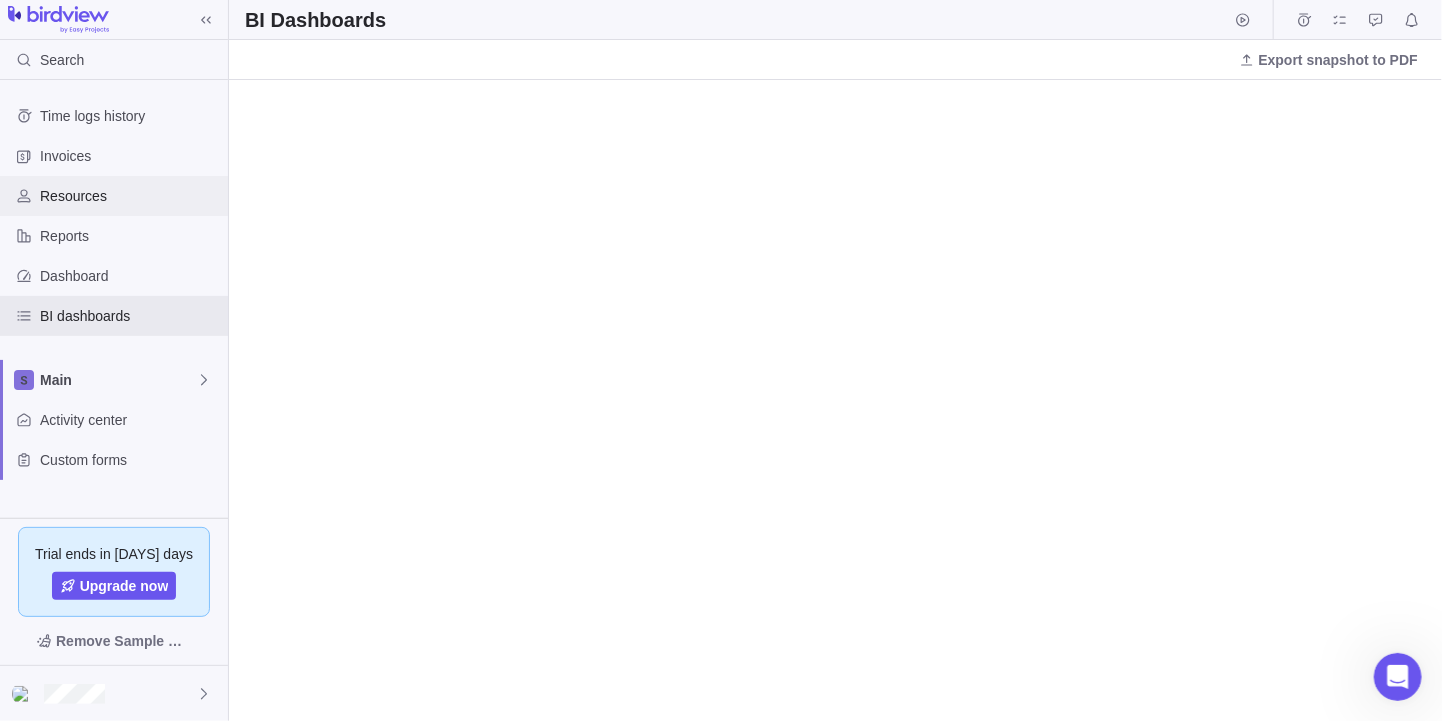 click on "Resources" at bounding box center (130, 196) 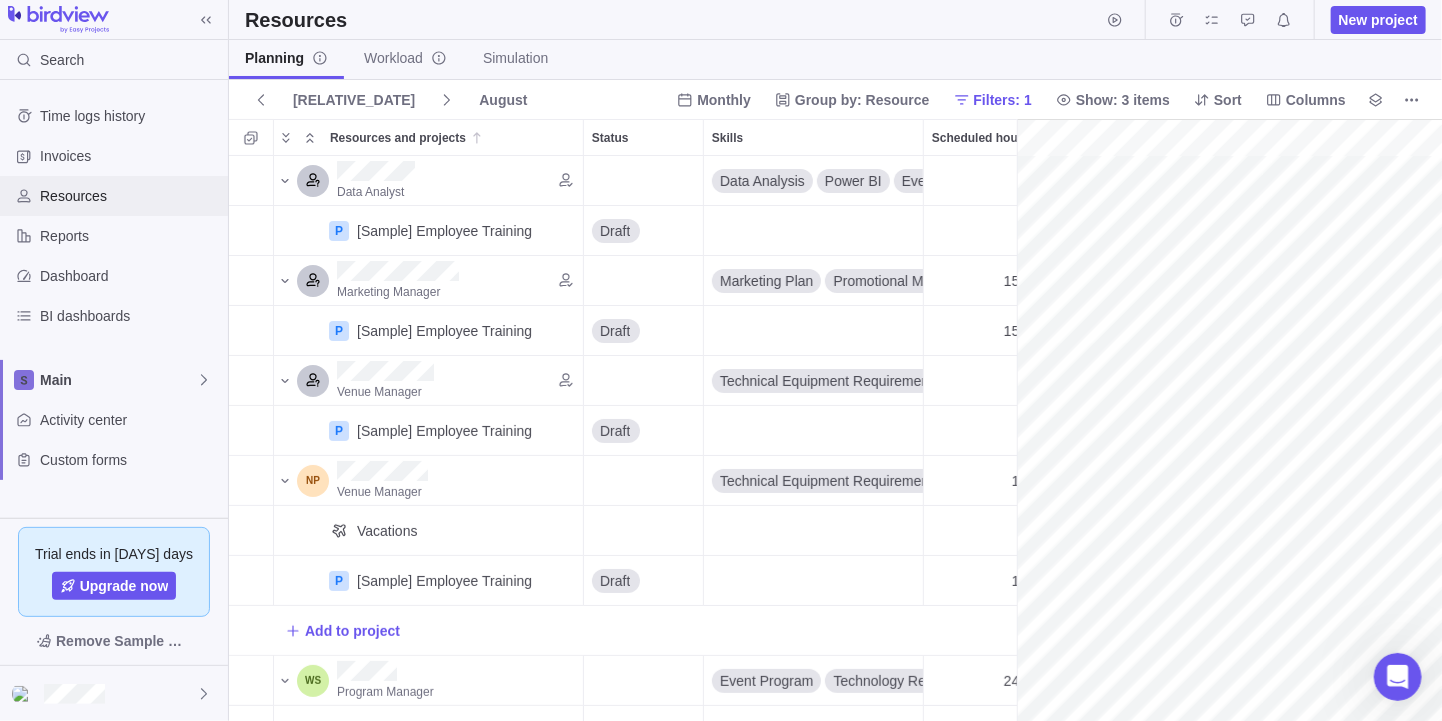 scroll, scrollTop: 0, scrollLeft: 1, axis: horizontal 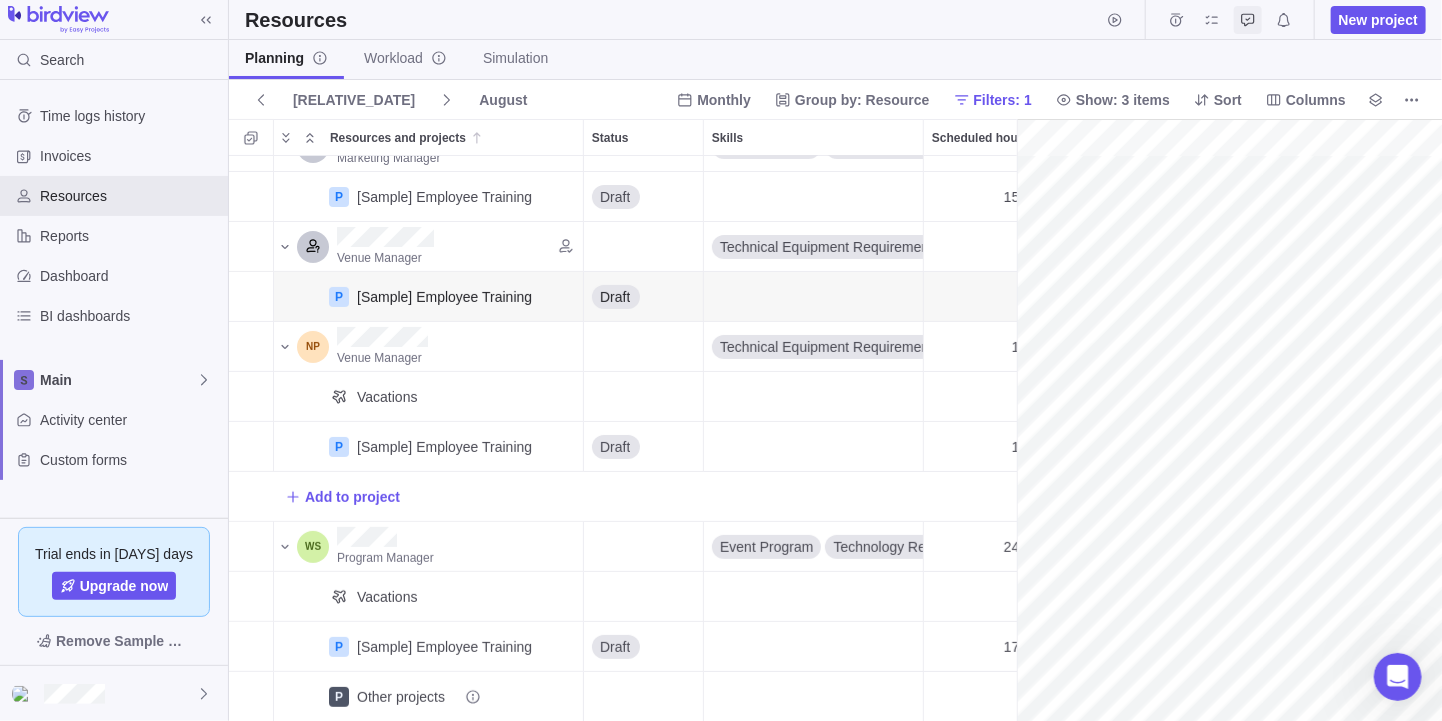 click 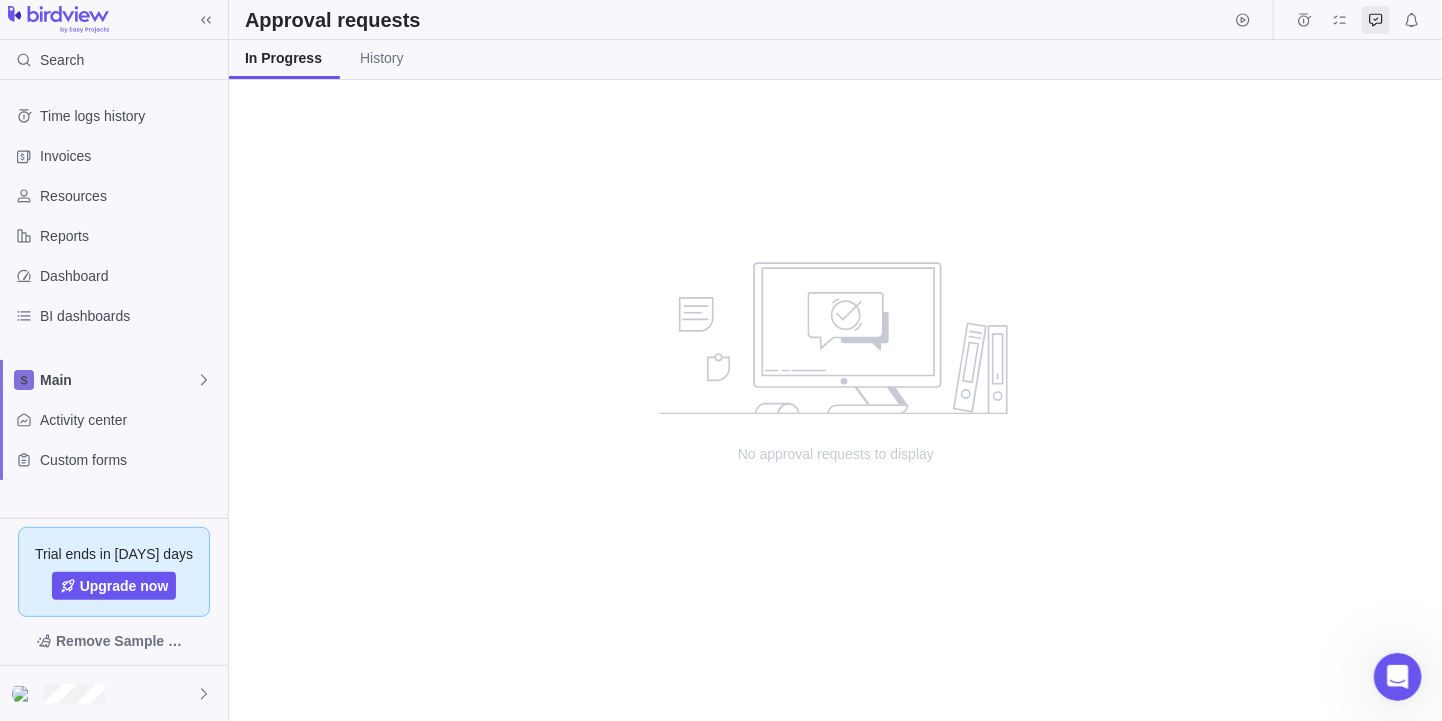 scroll, scrollTop: 0, scrollLeft: 1, axis: horizontal 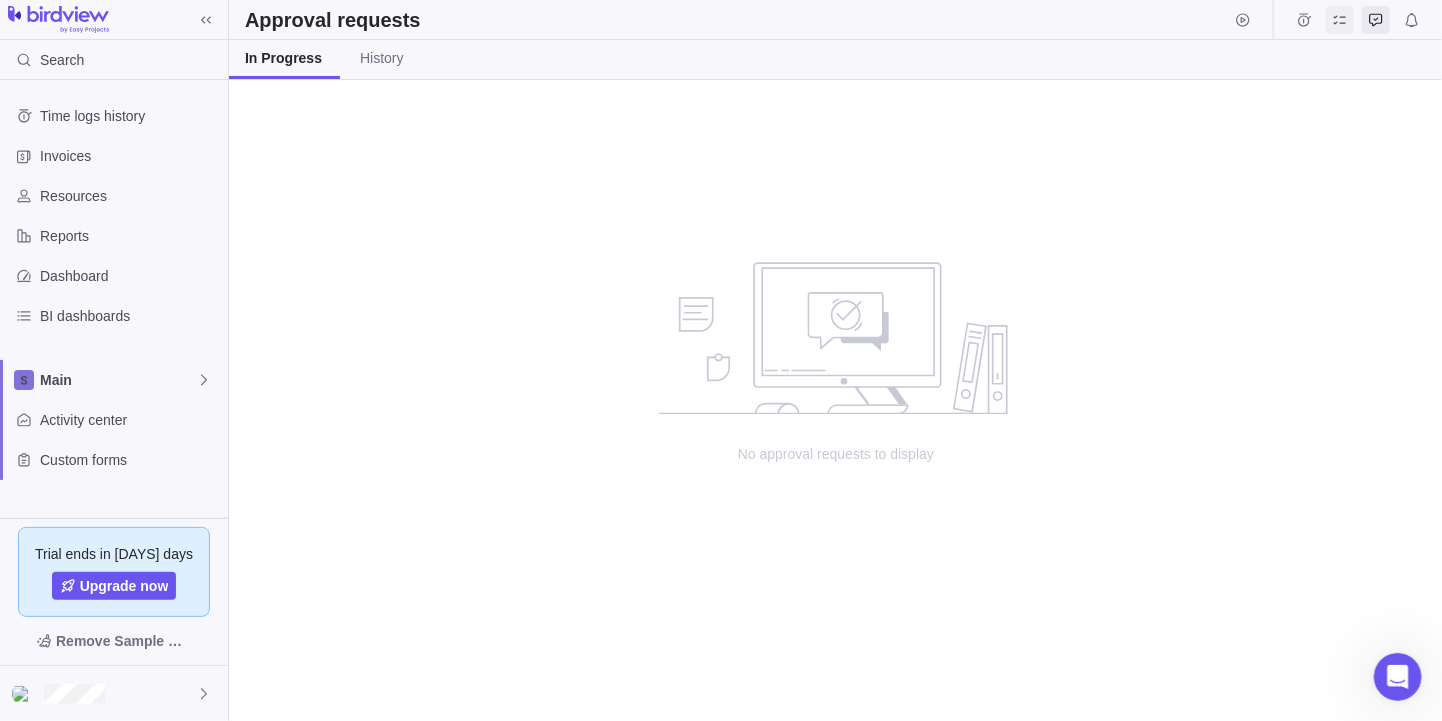 click 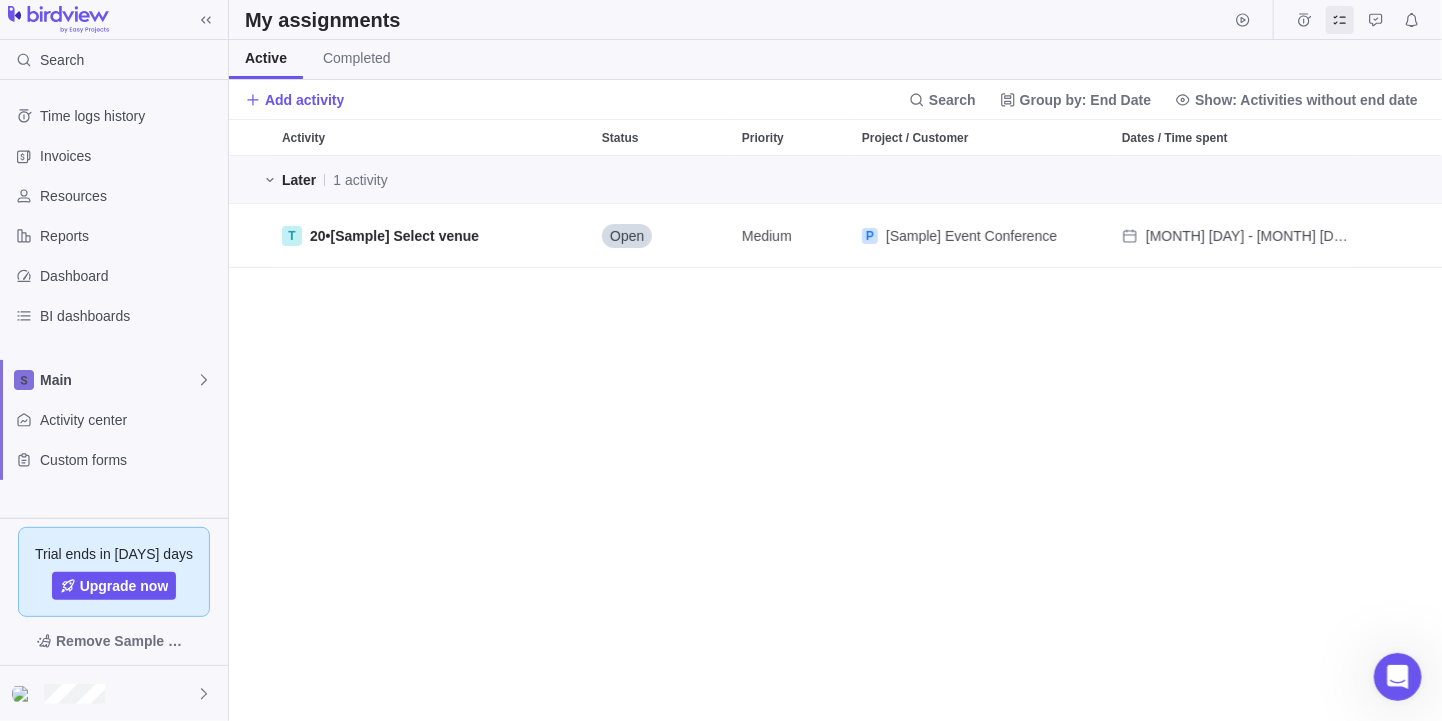 scroll, scrollTop: 0, scrollLeft: 1, axis: horizontal 